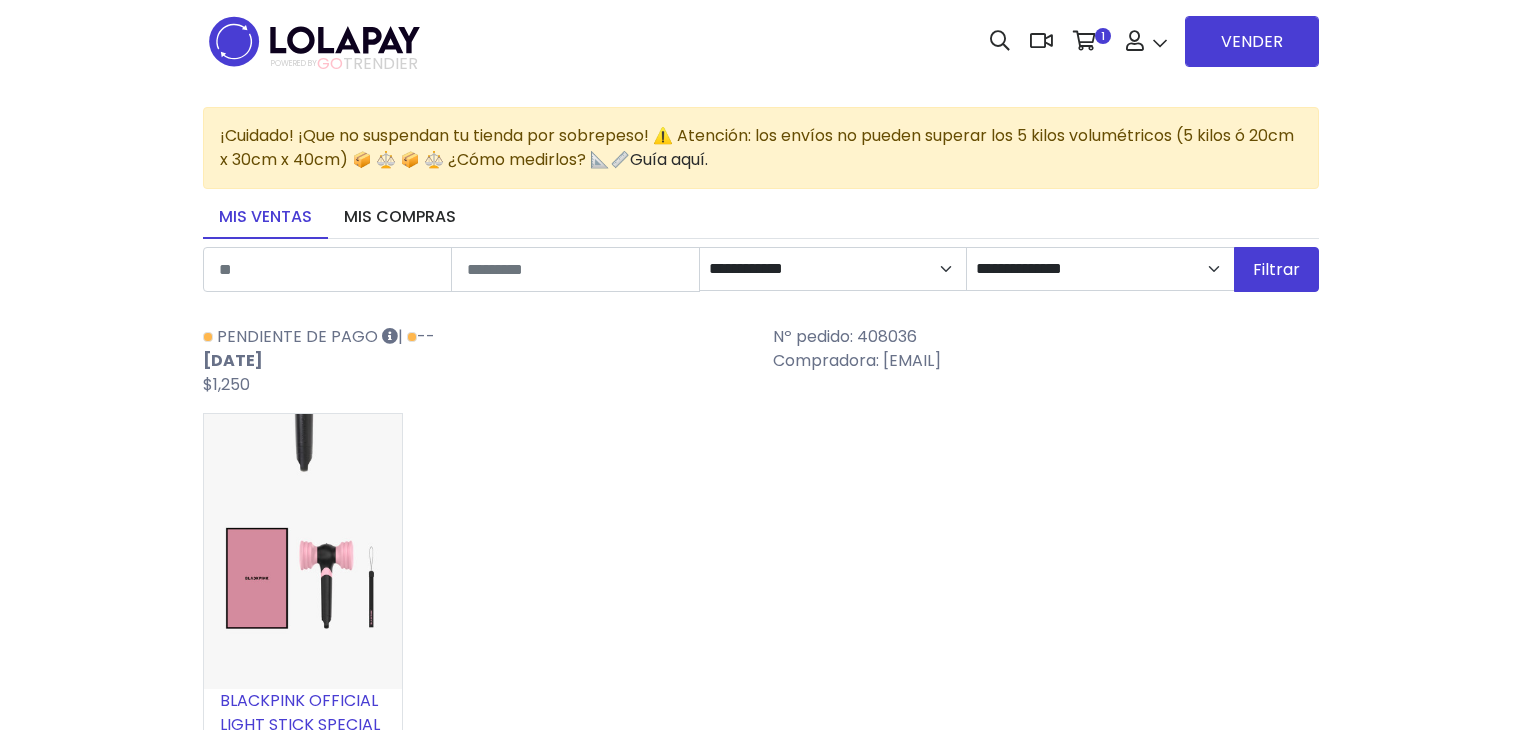 scroll, scrollTop: 0, scrollLeft: 0, axis: both 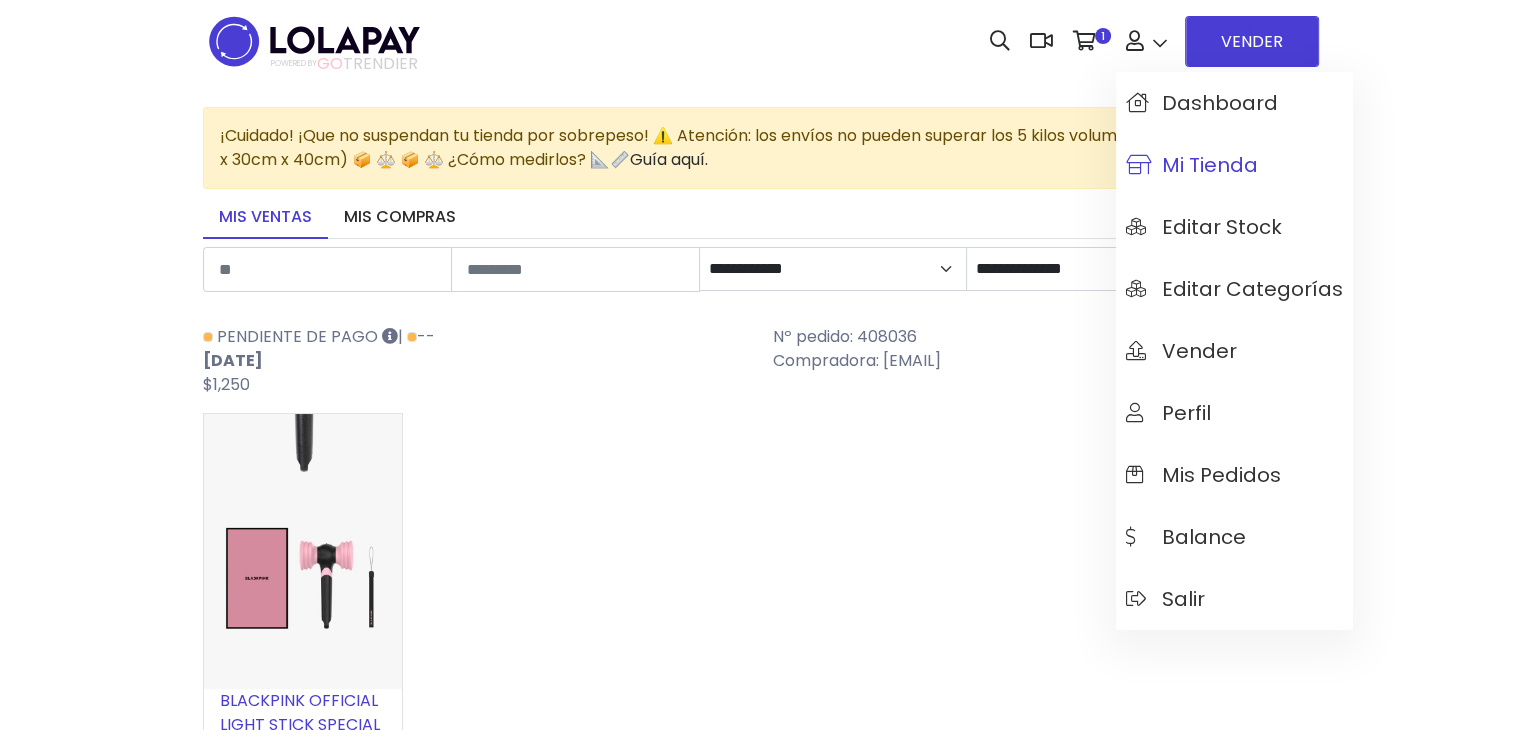 click on "Mi tienda" at bounding box center (1192, 165) 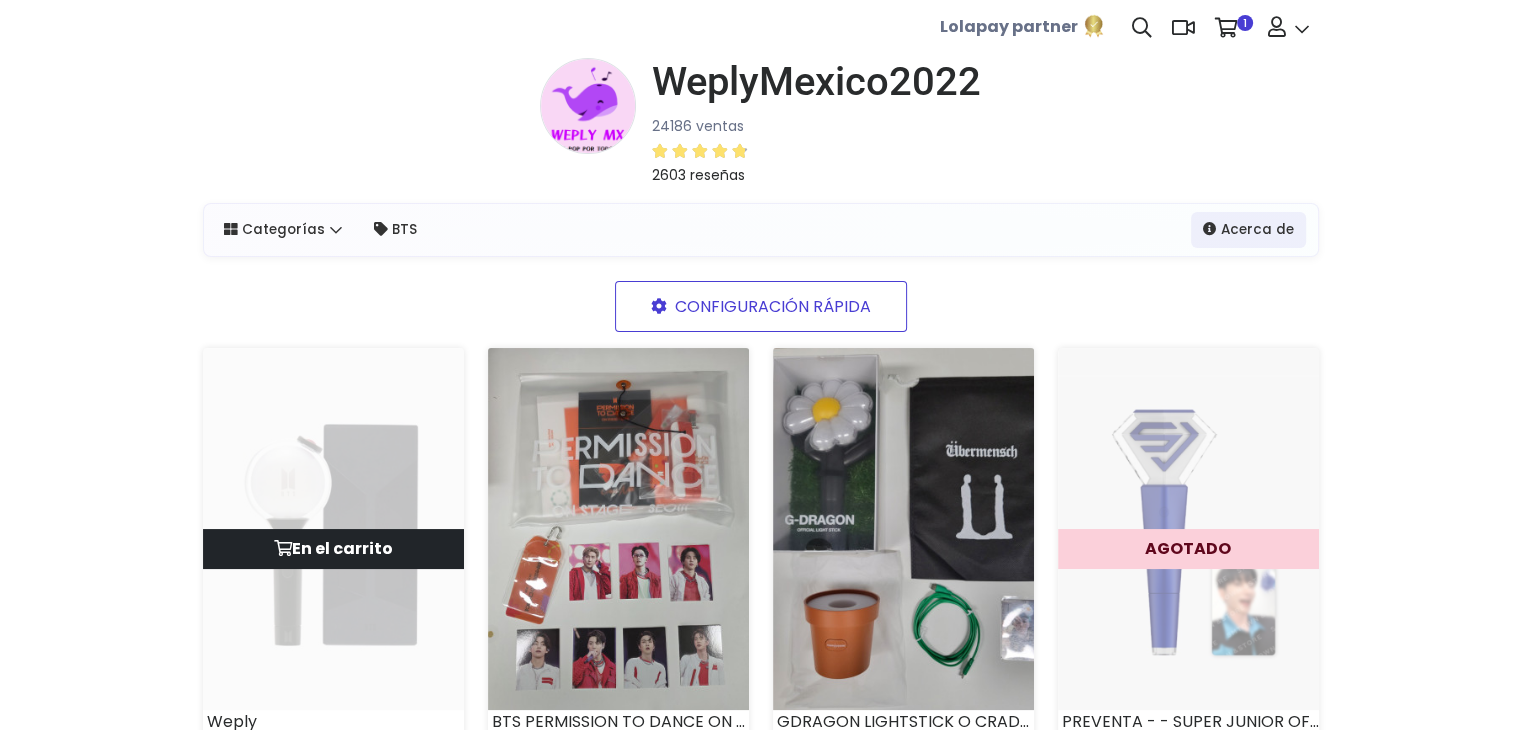 scroll, scrollTop: 0, scrollLeft: 0, axis: both 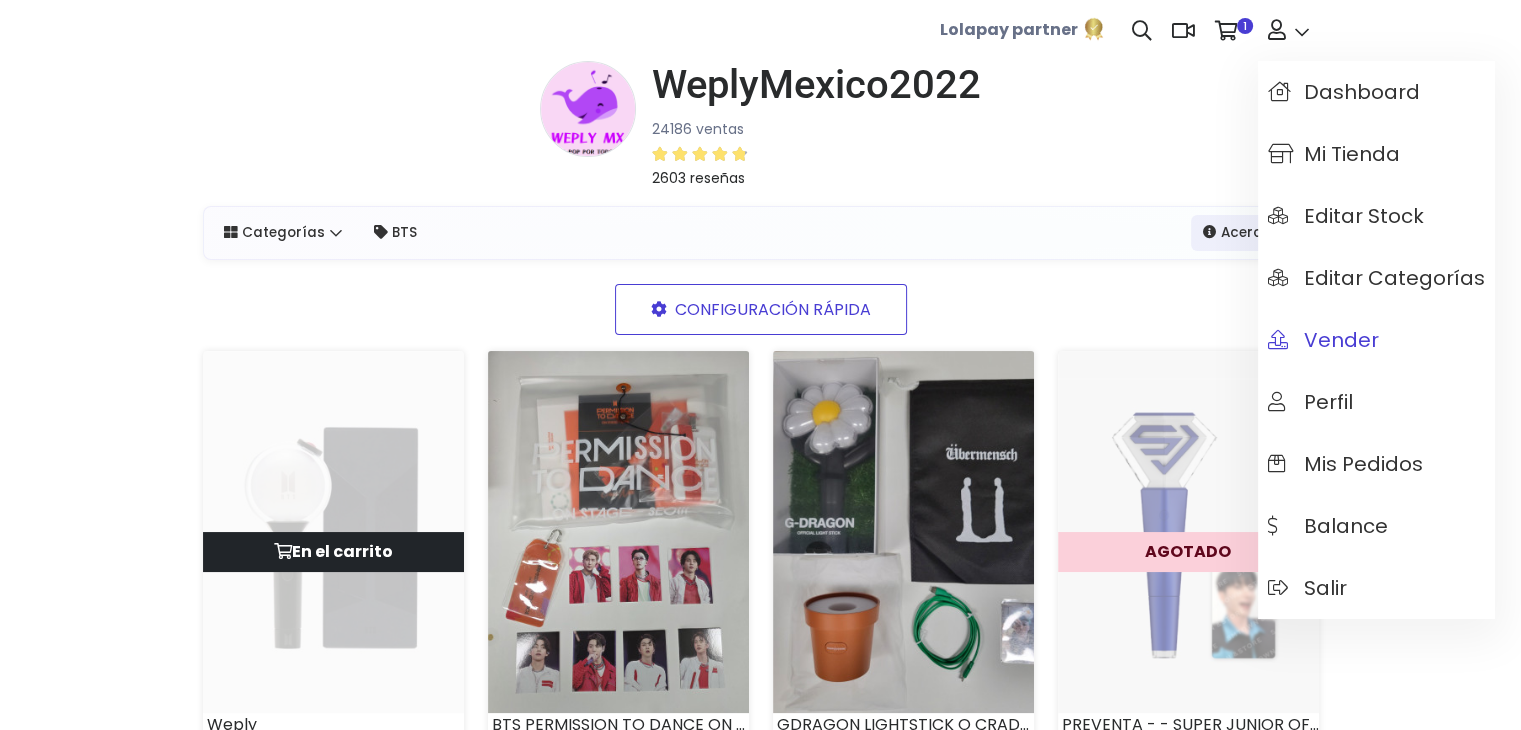 click on "Vender" at bounding box center (1323, 340) 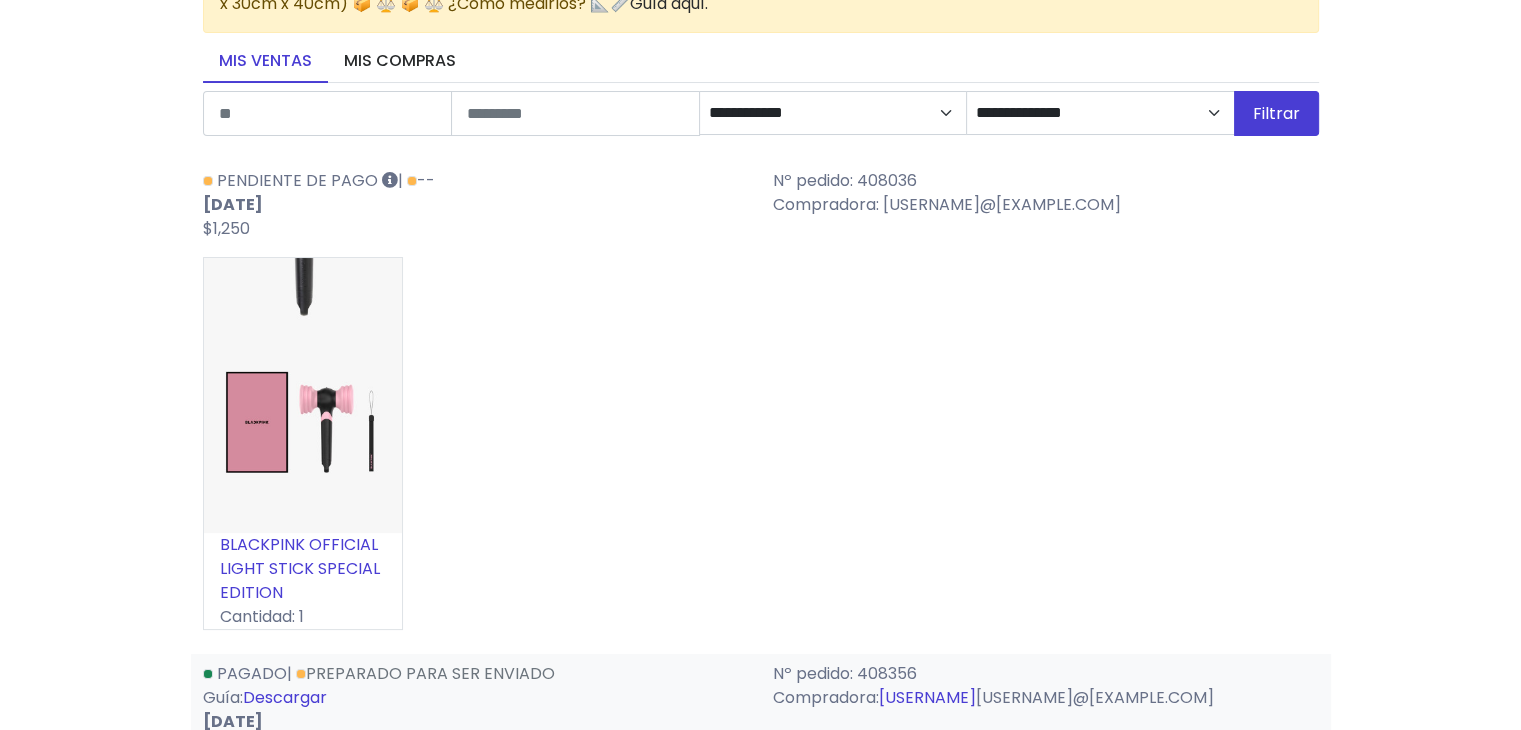 scroll, scrollTop: 0, scrollLeft: 0, axis: both 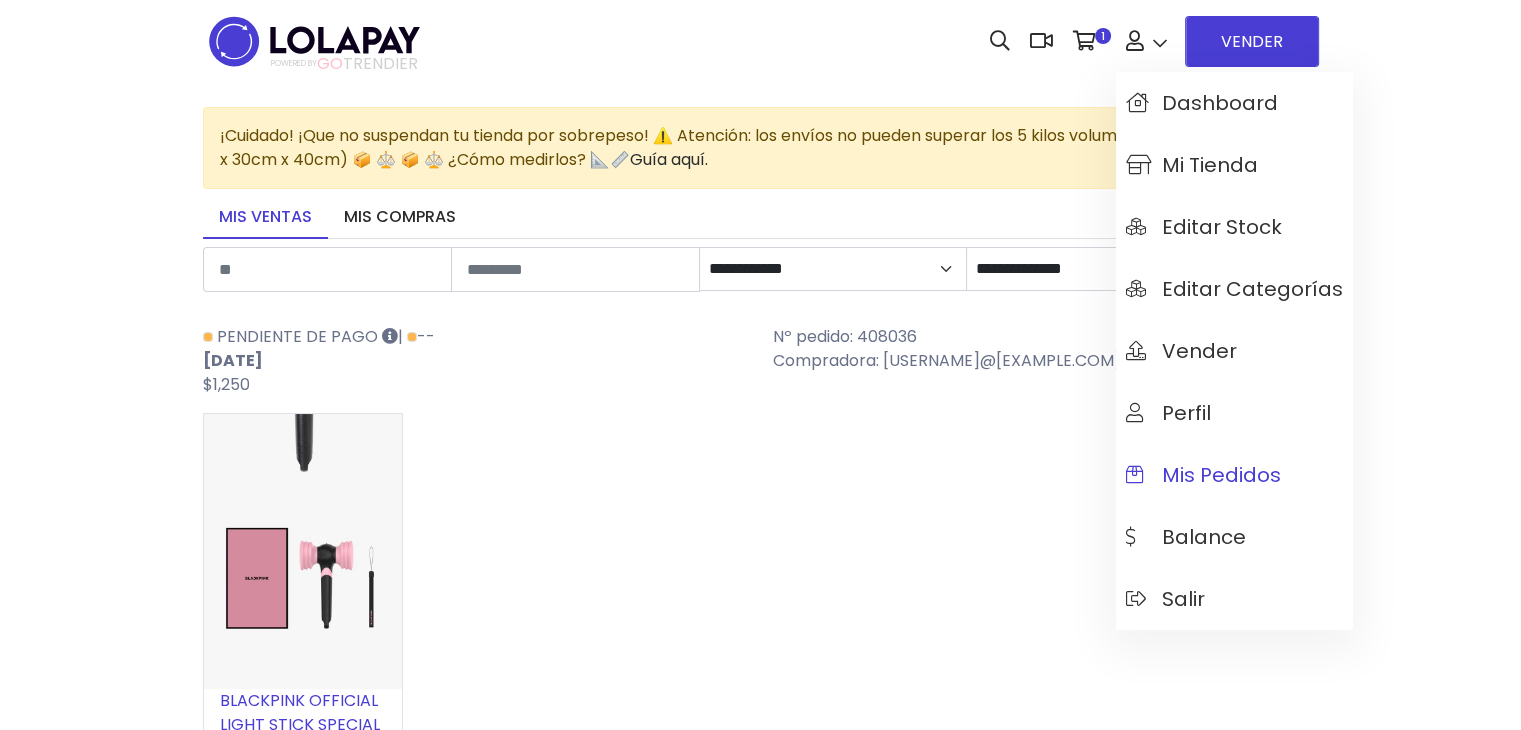 click on "Mis pedidos" at bounding box center (1203, 475) 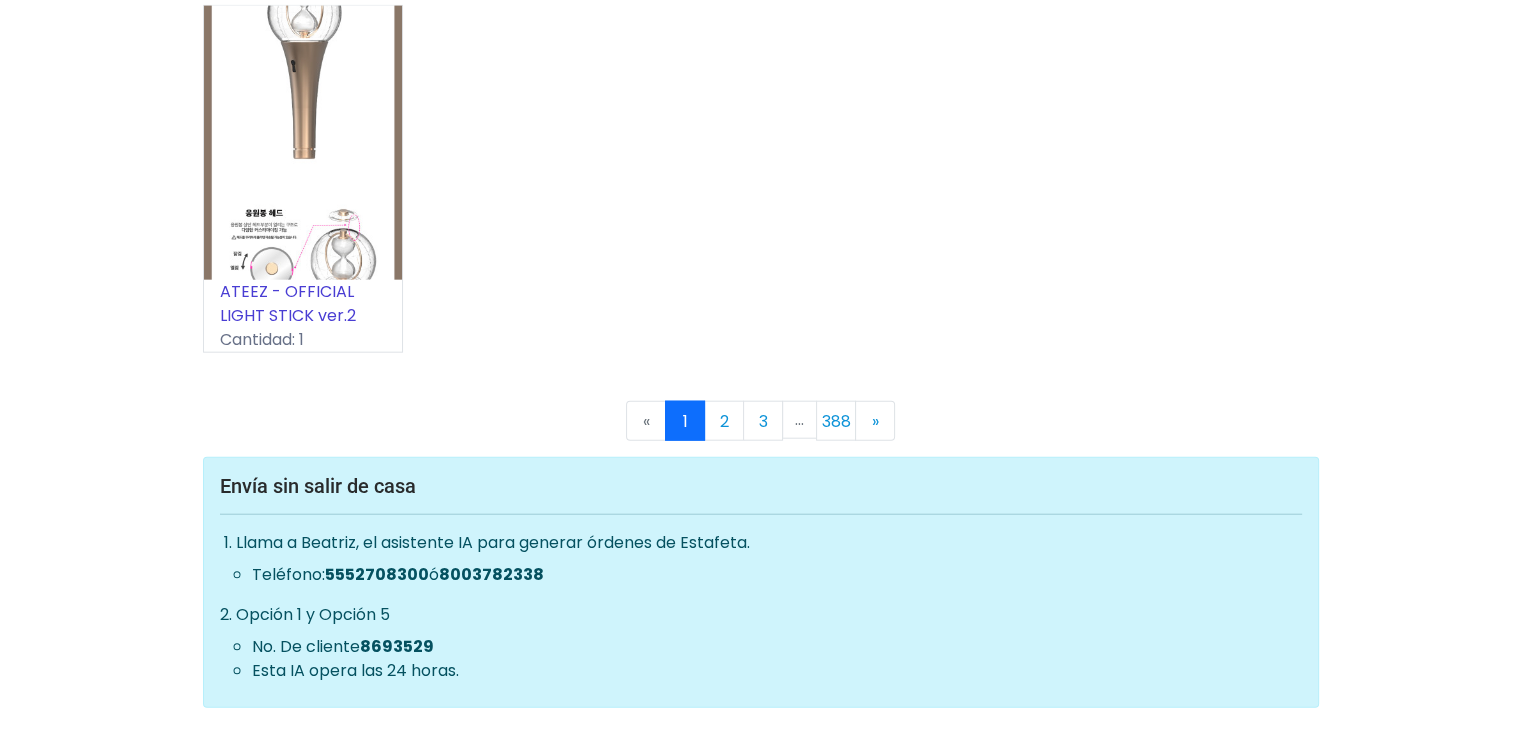 scroll, scrollTop: 12420, scrollLeft: 0, axis: vertical 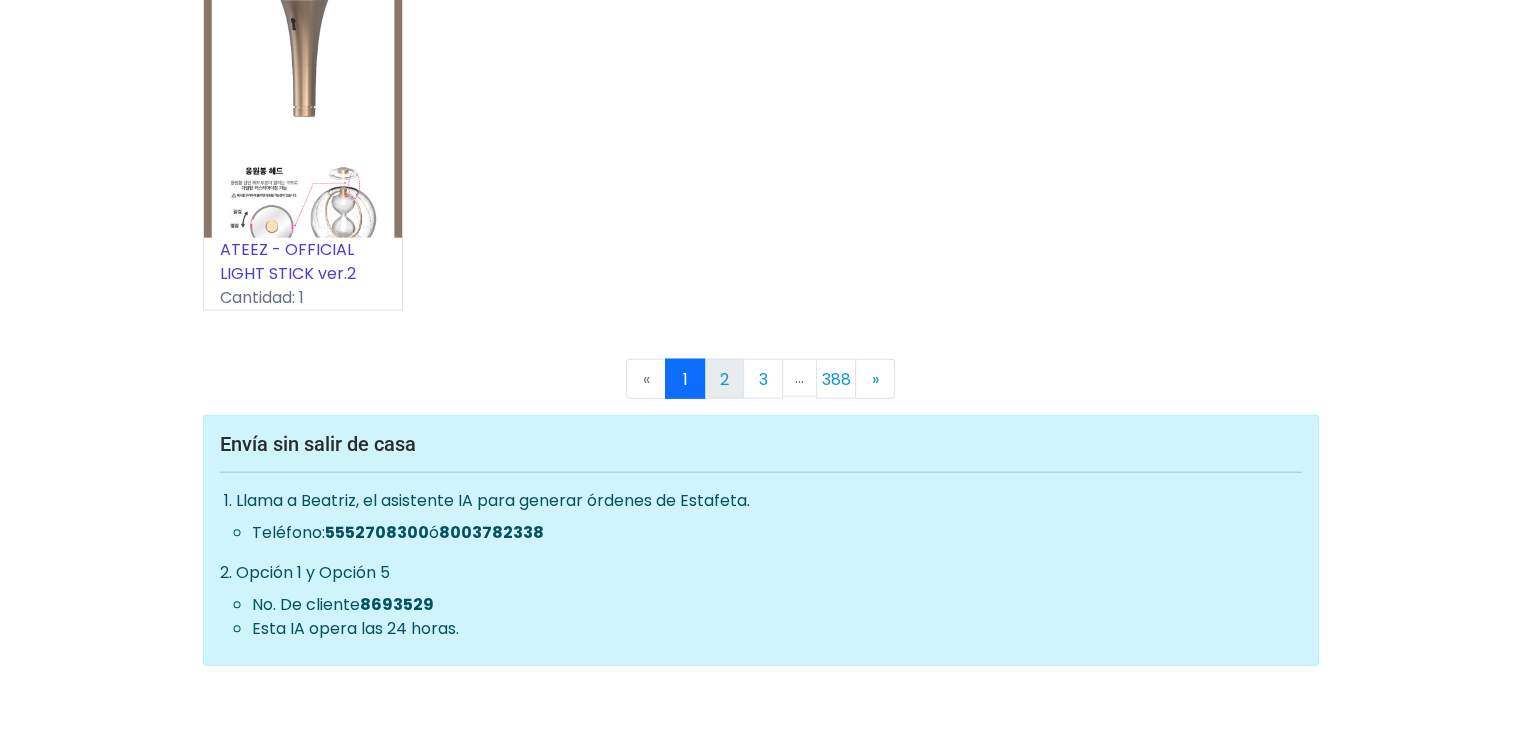 click on "2" at bounding box center [724, 379] 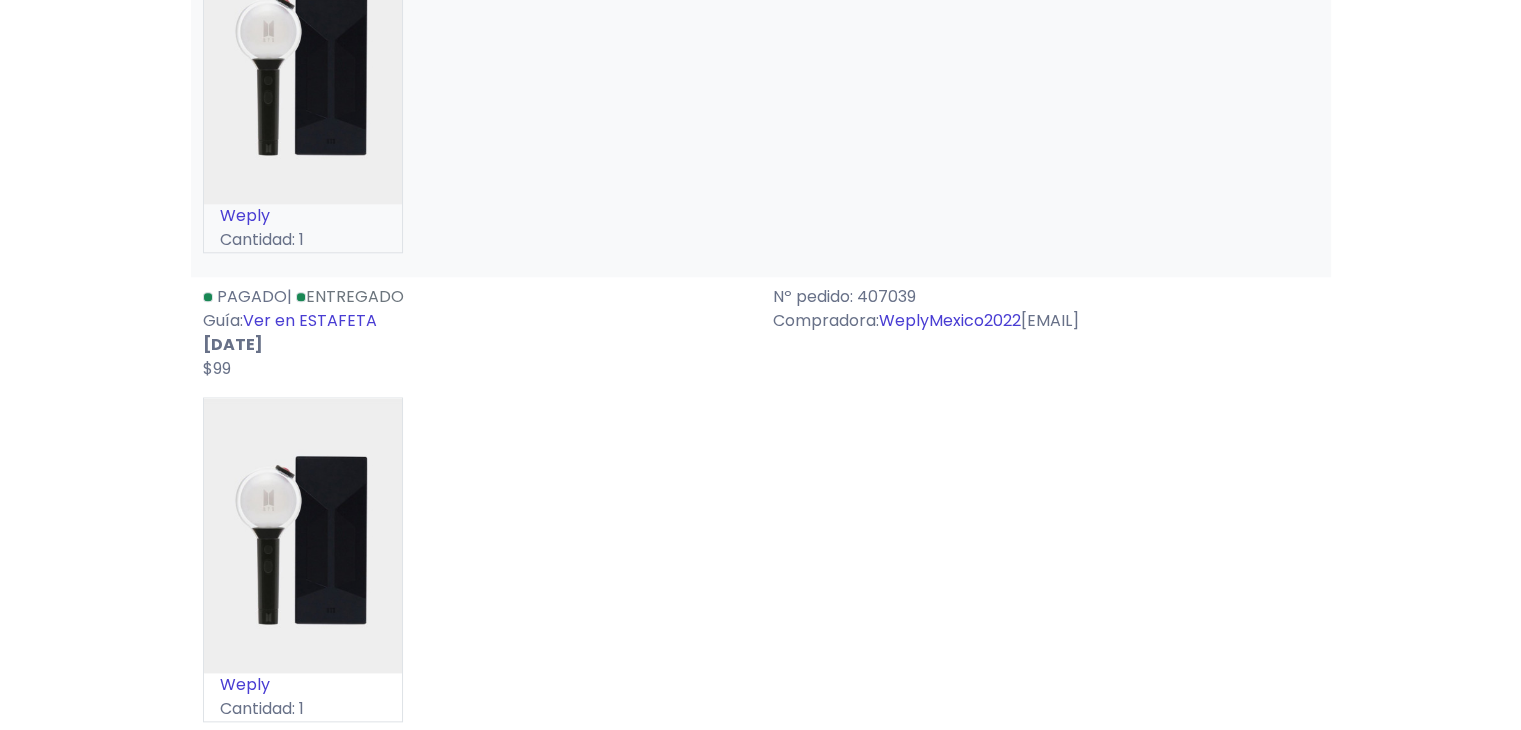 scroll, scrollTop: 2066, scrollLeft: 0, axis: vertical 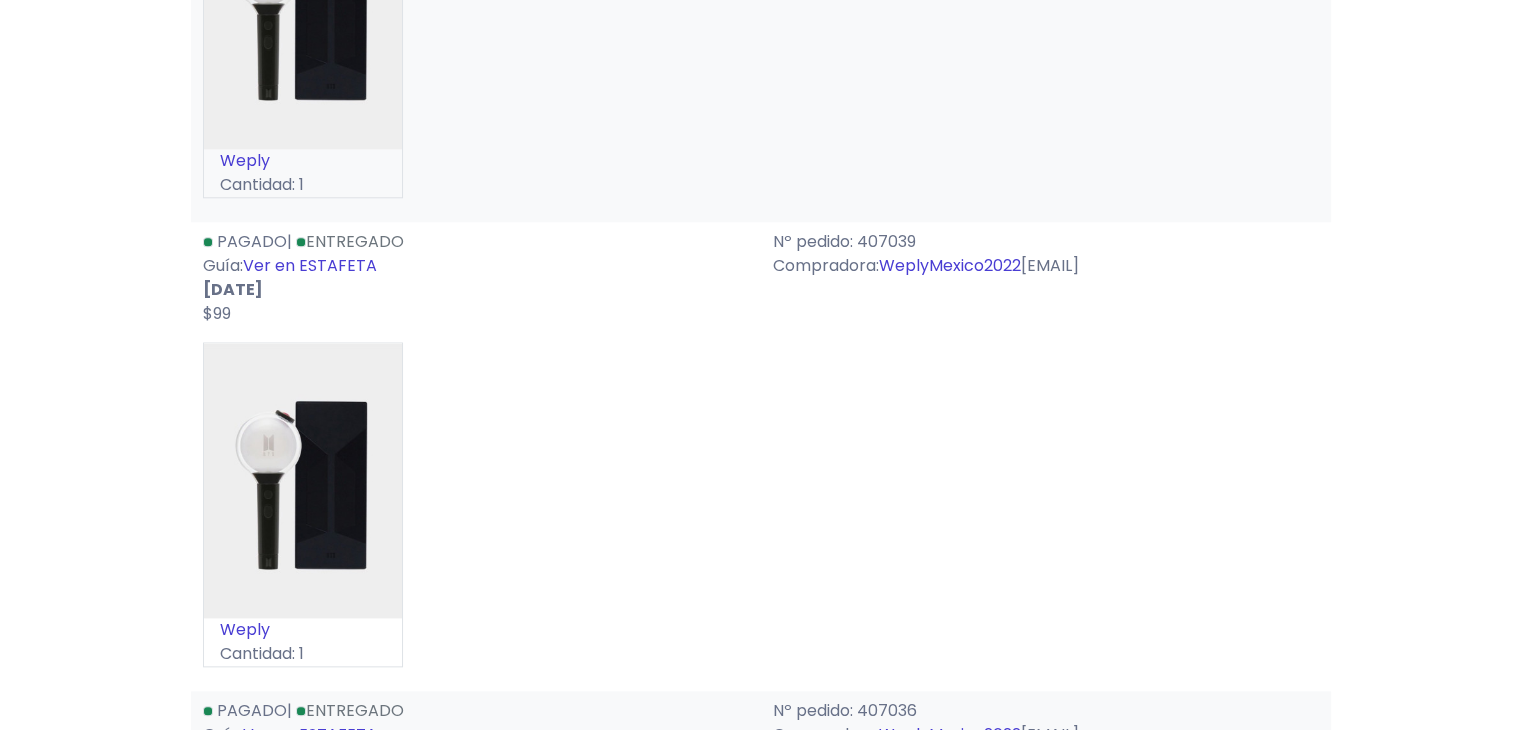 click on "Ver en ESTAFETA" at bounding box center [310, 265] 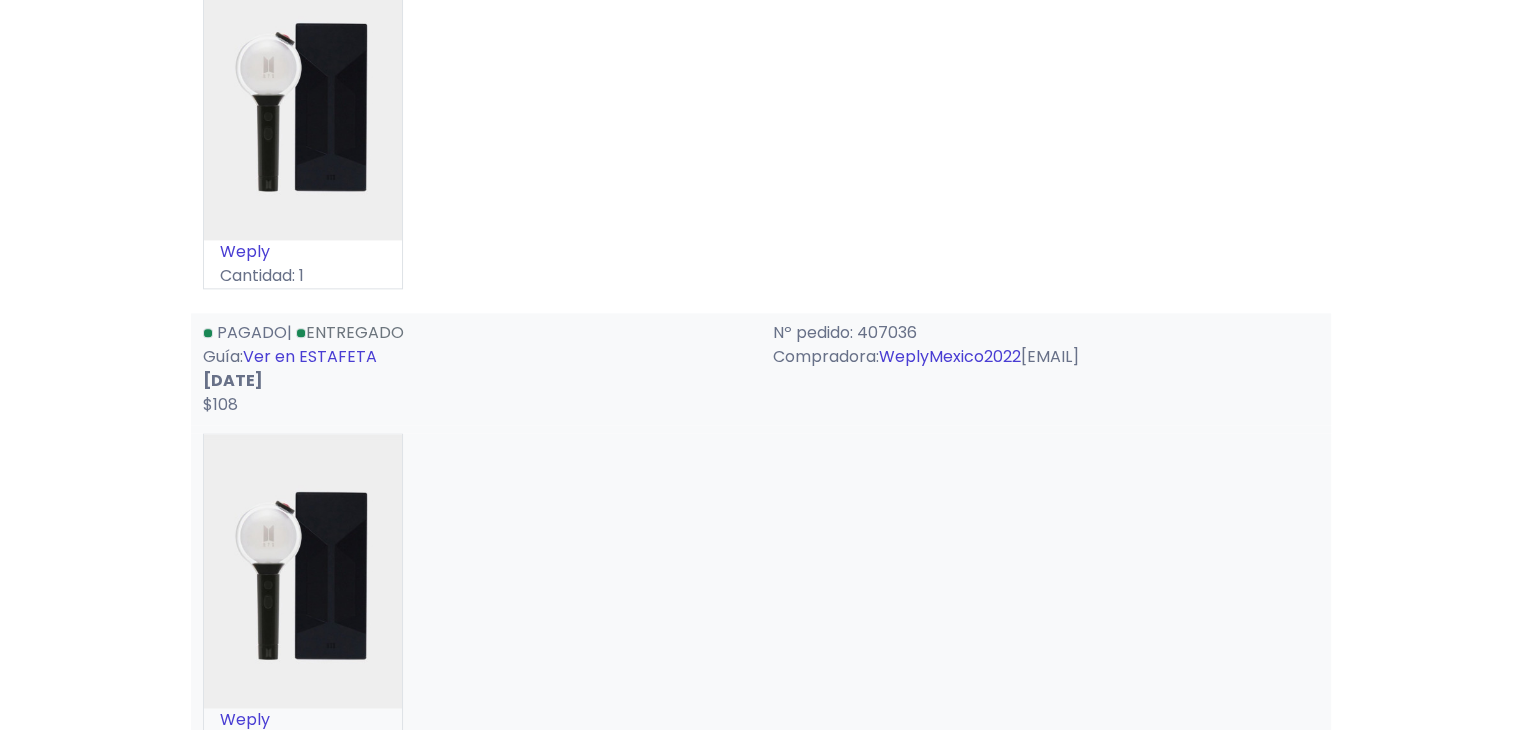 scroll, scrollTop: 2466, scrollLeft: 0, axis: vertical 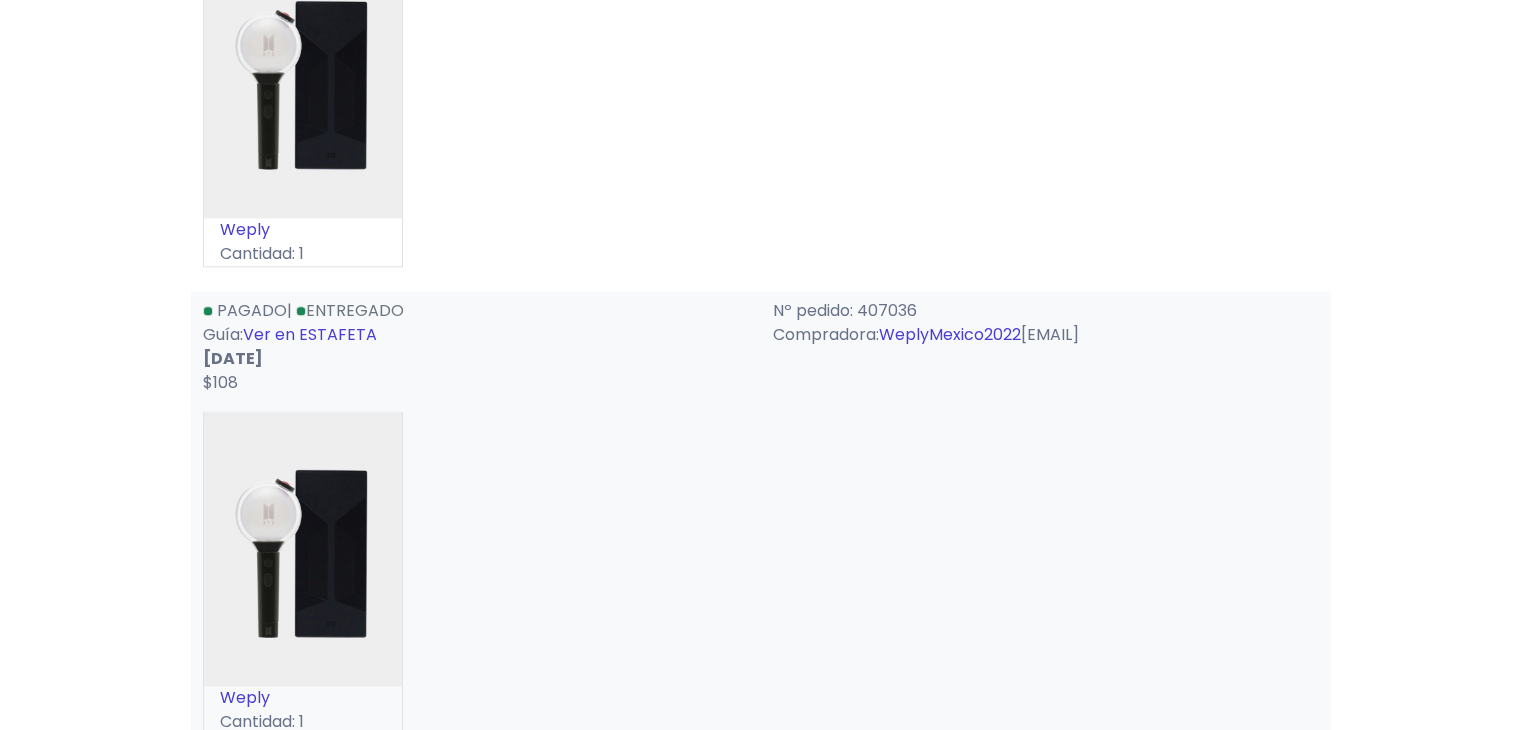 click on "Ver en ESTAFETA" at bounding box center [310, 334] 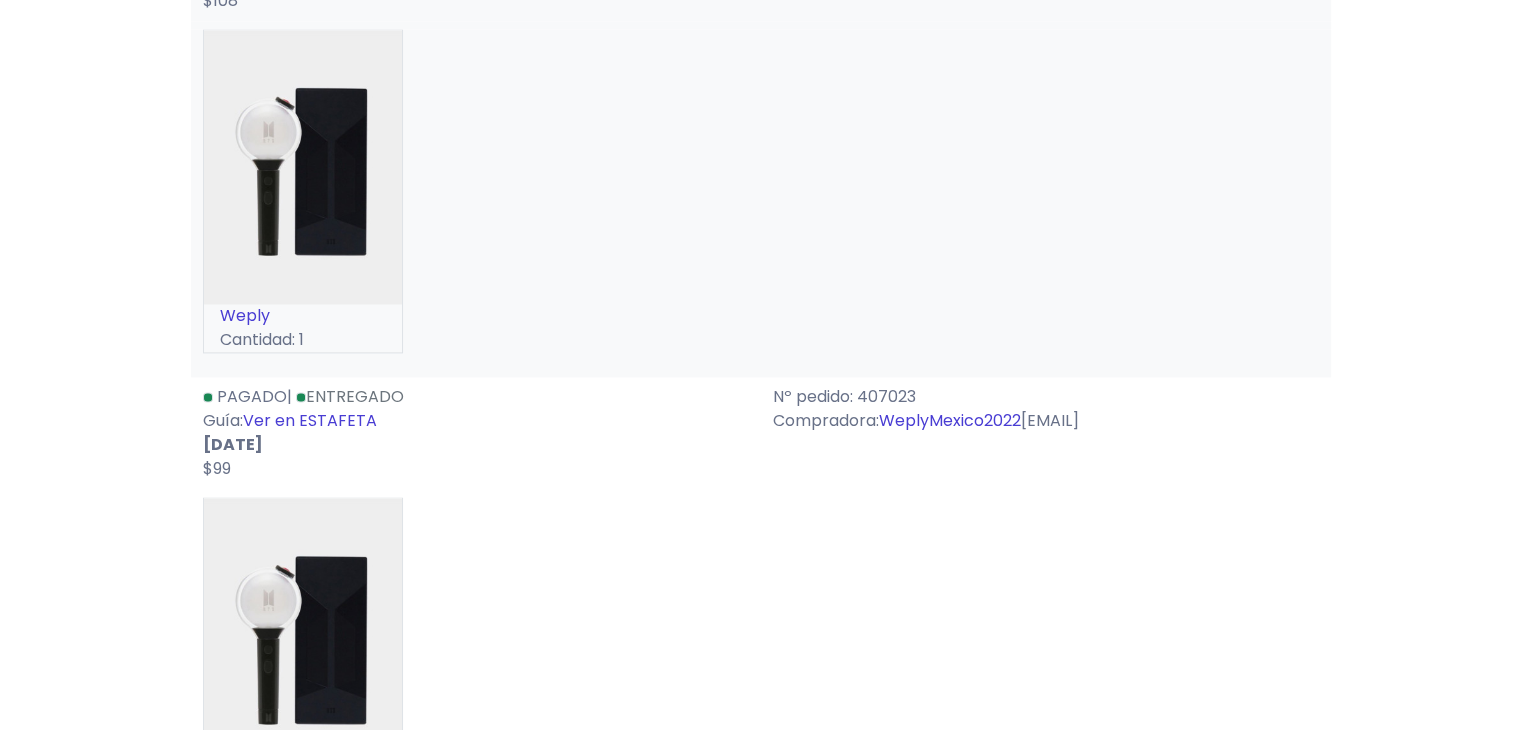 scroll, scrollTop: 2866, scrollLeft: 0, axis: vertical 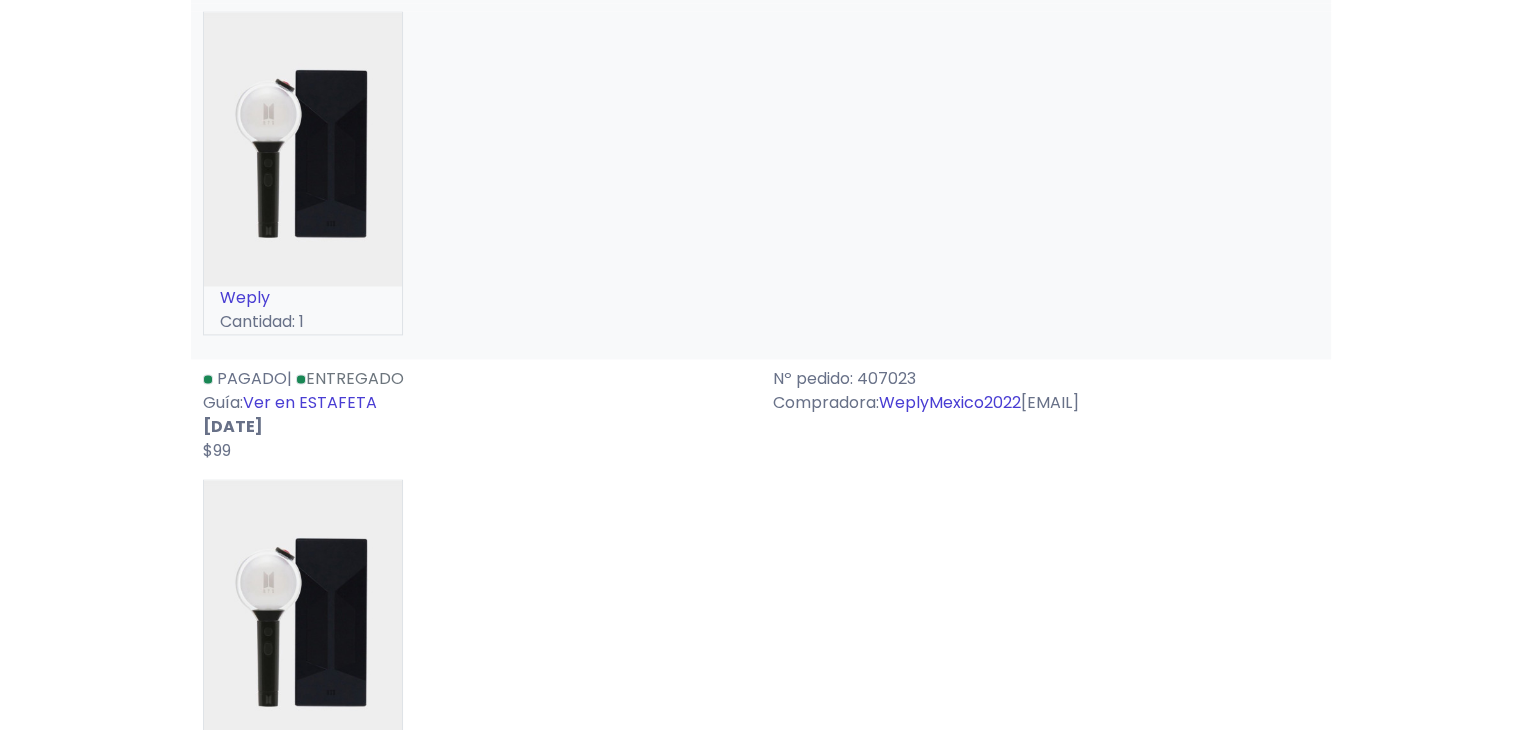 click on "Ver en ESTAFETA" at bounding box center [310, 402] 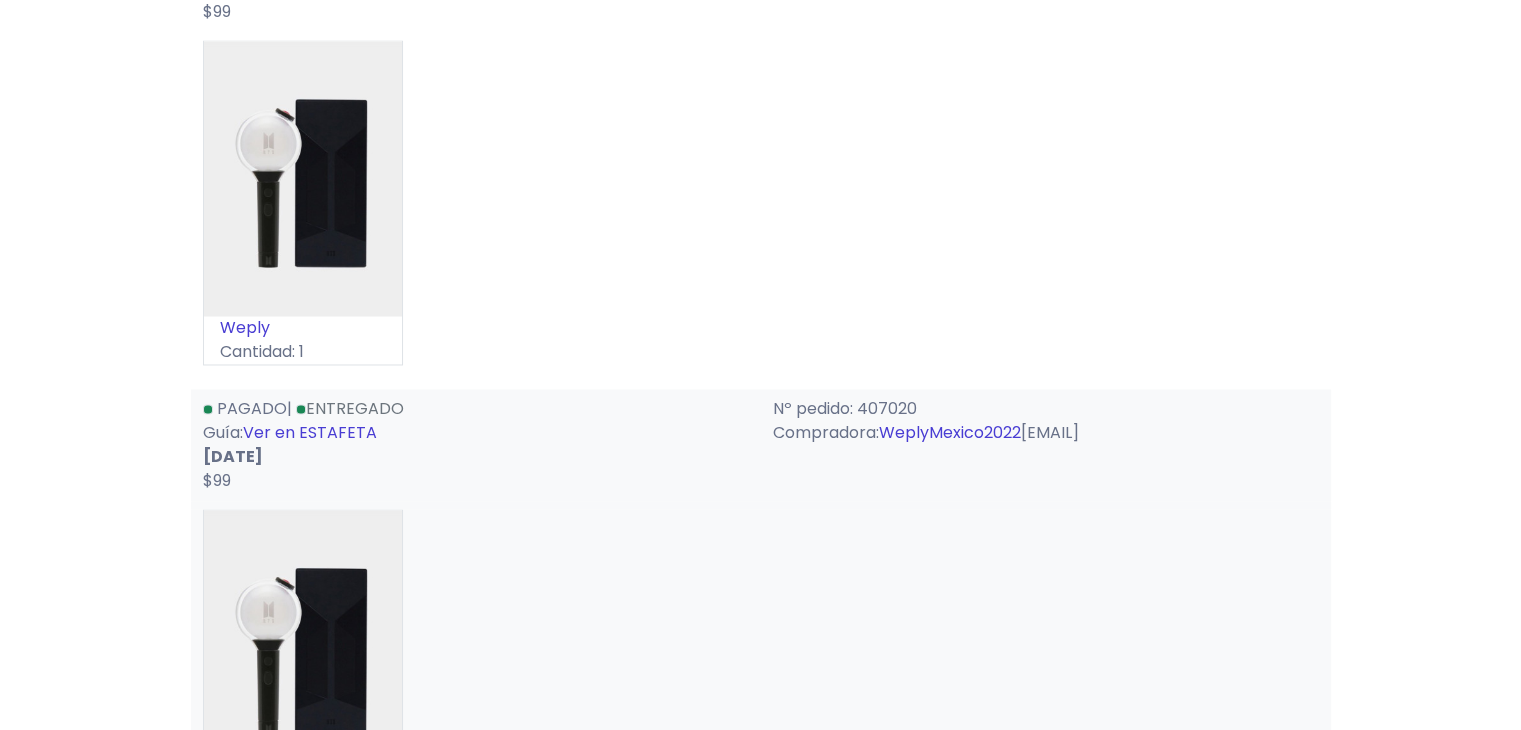 scroll, scrollTop: 3333, scrollLeft: 0, axis: vertical 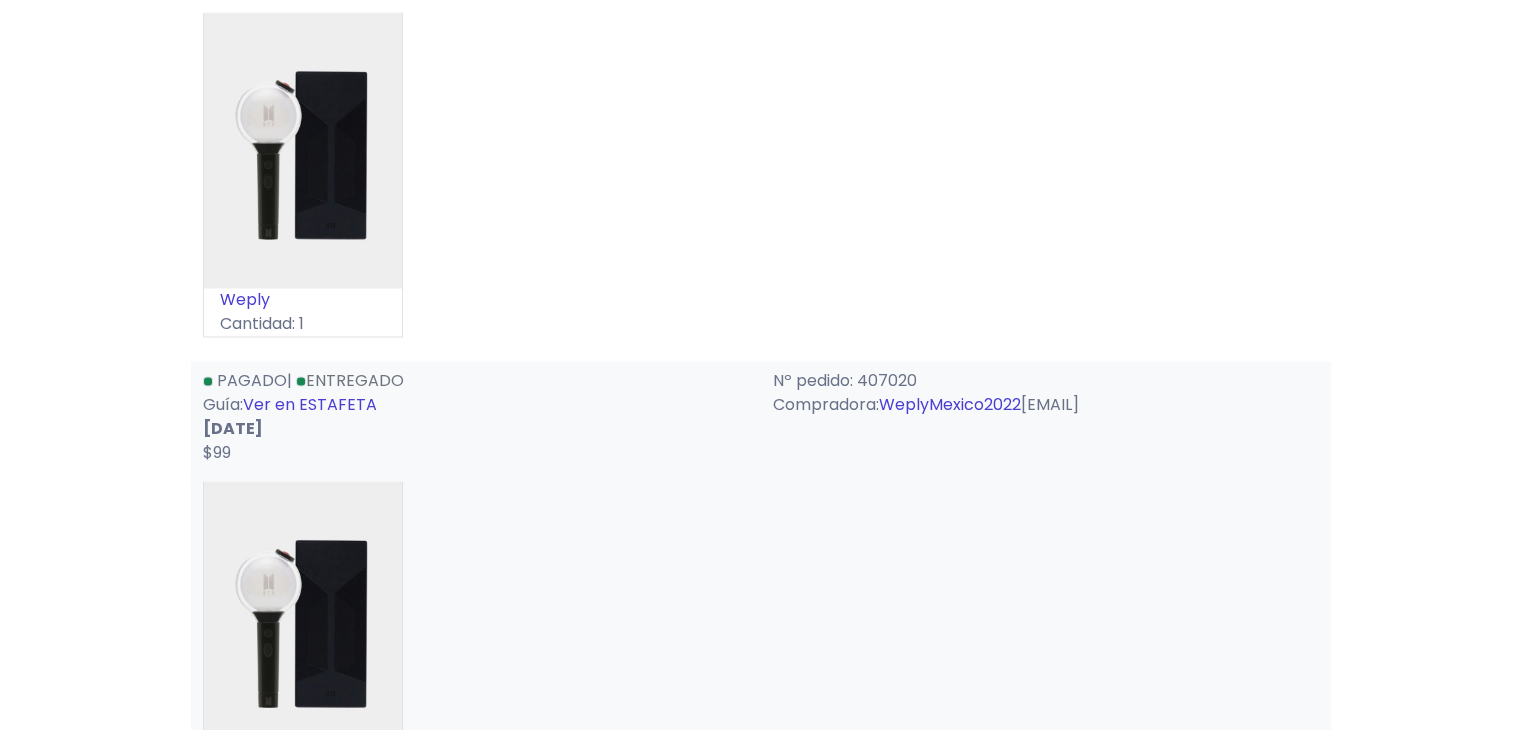 click on "Ver en ESTAFETA" at bounding box center (310, 404) 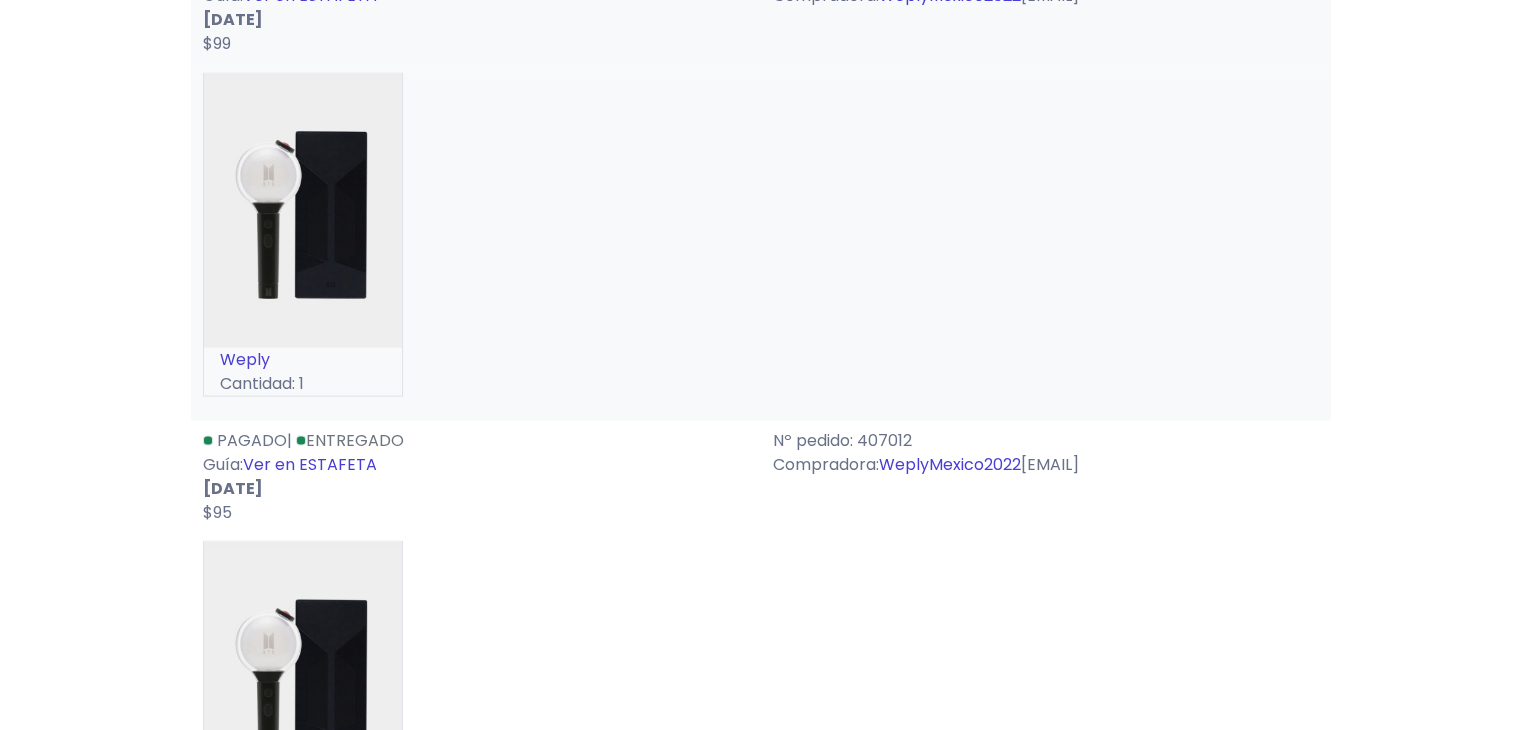 scroll, scrollTop: 3733, scrollLeft: 0, axis: vertical 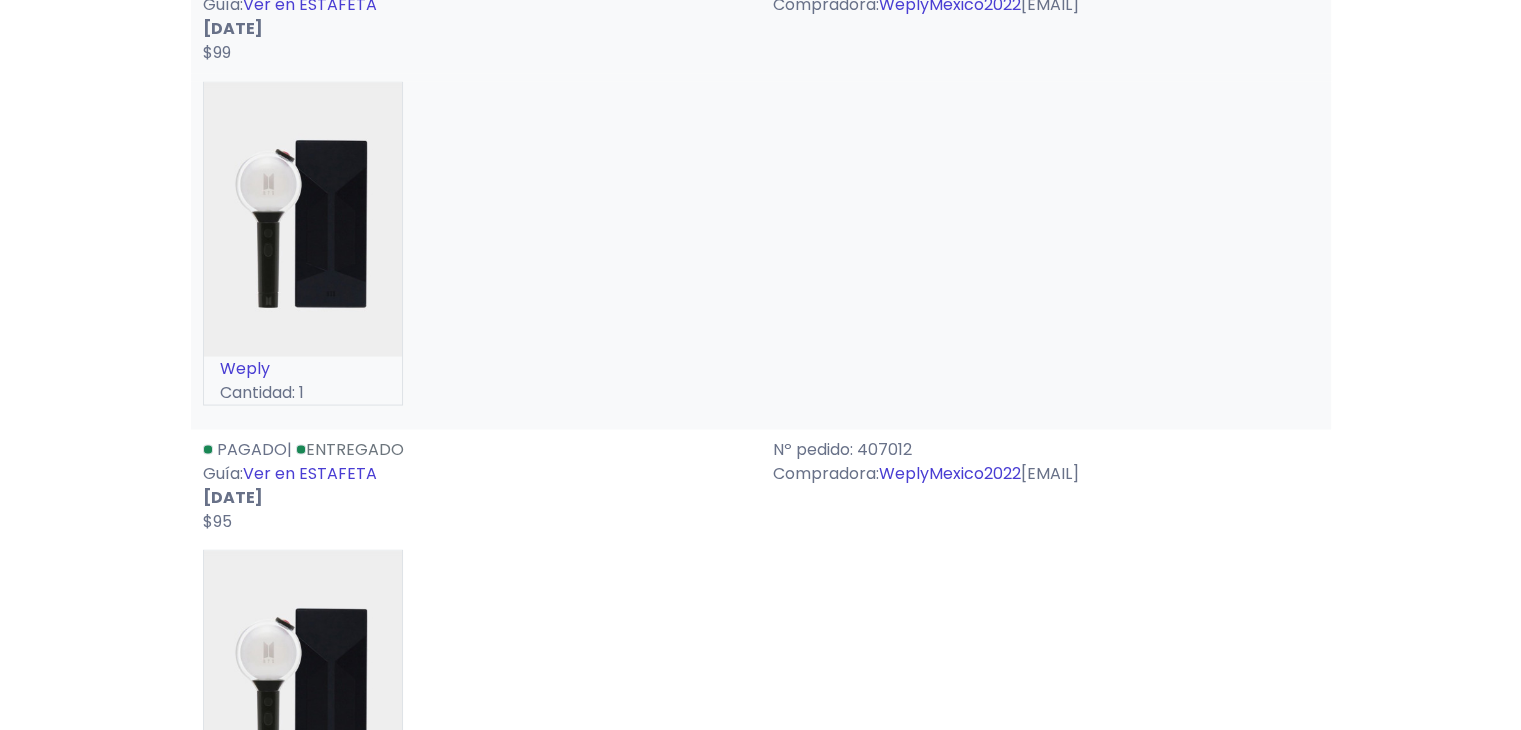click on "Ver en ESTAFETA" at bounding box center [310, 472] 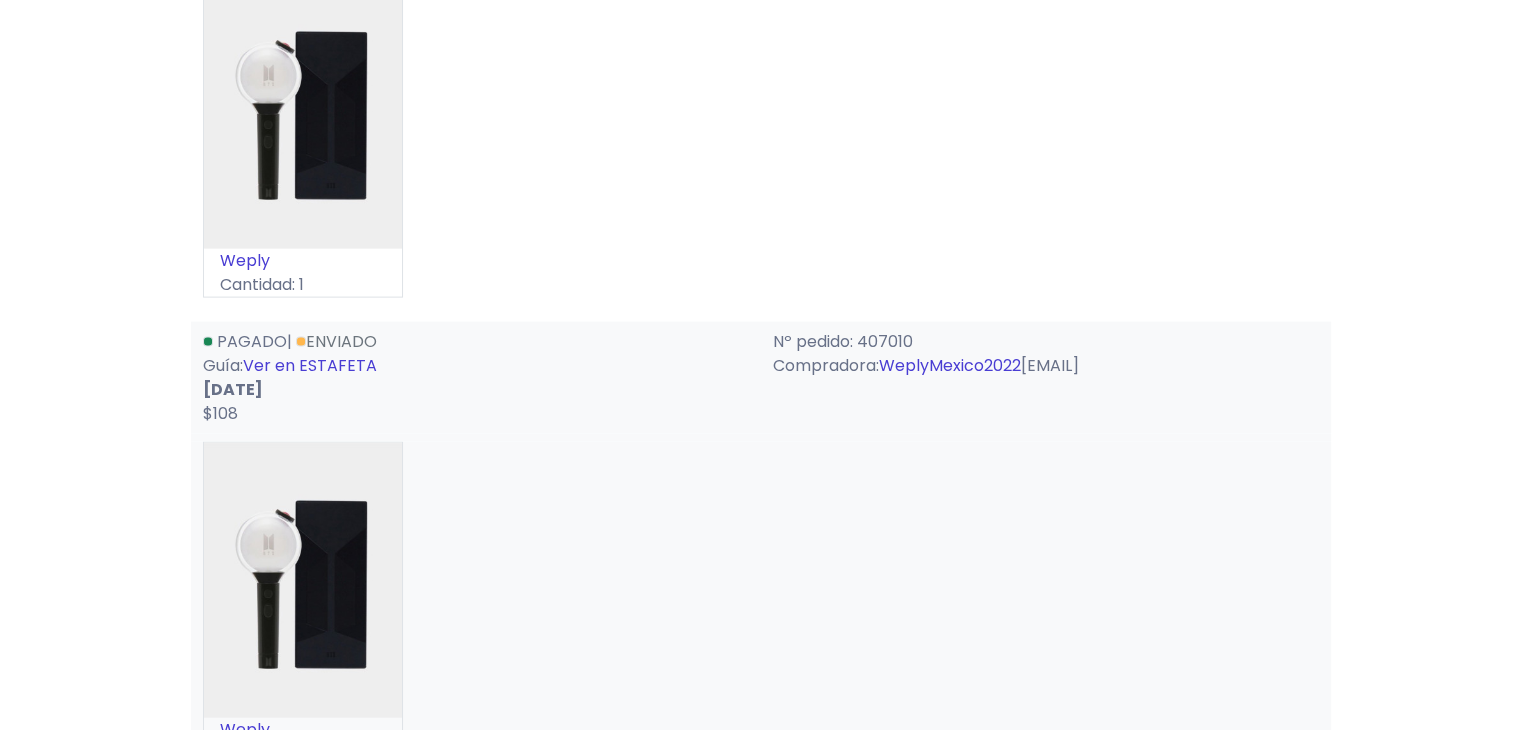 scroll, scrollTop: 4333, scrollLeft: 0, axis: vertical 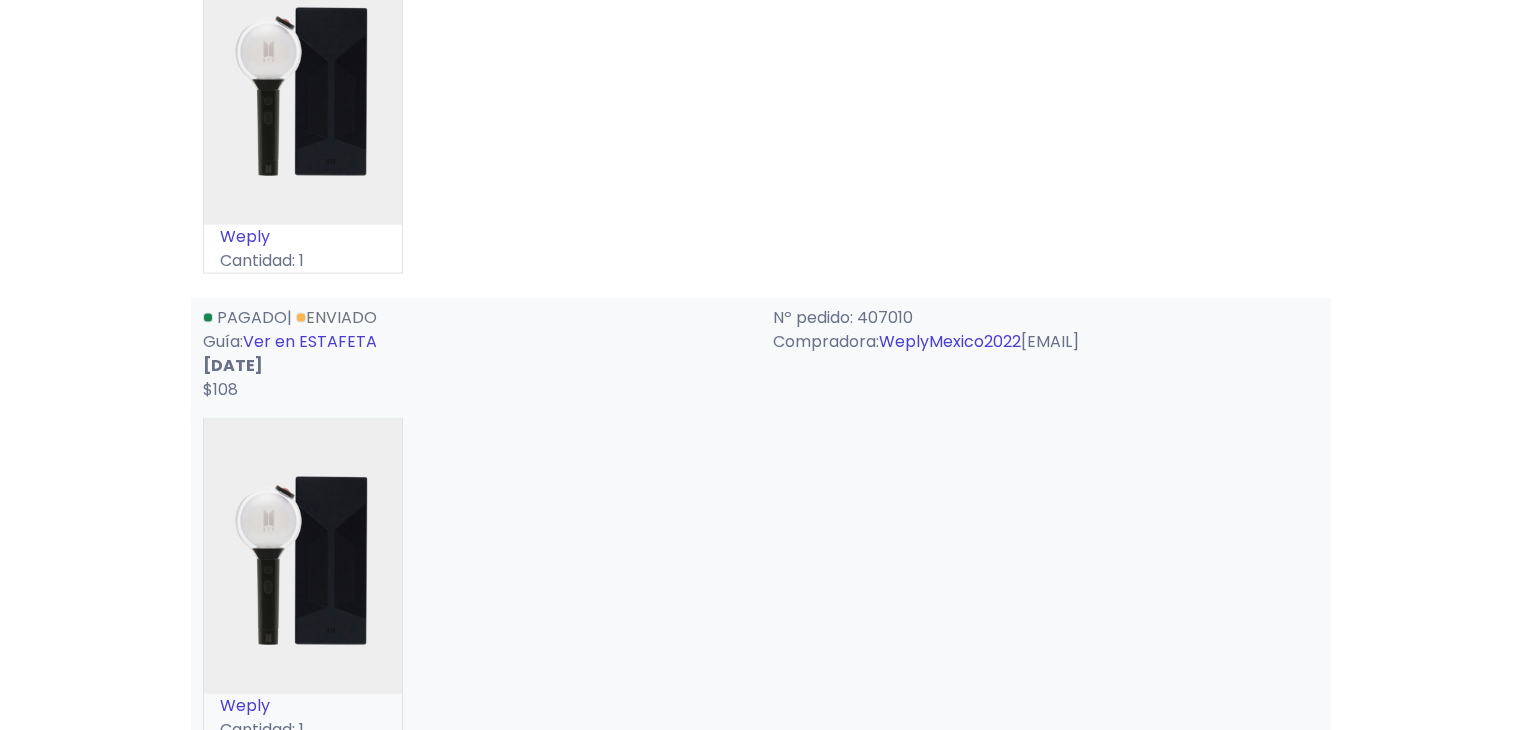 click on "Ver en ESTAFETA" at bounding box center [310, 341] 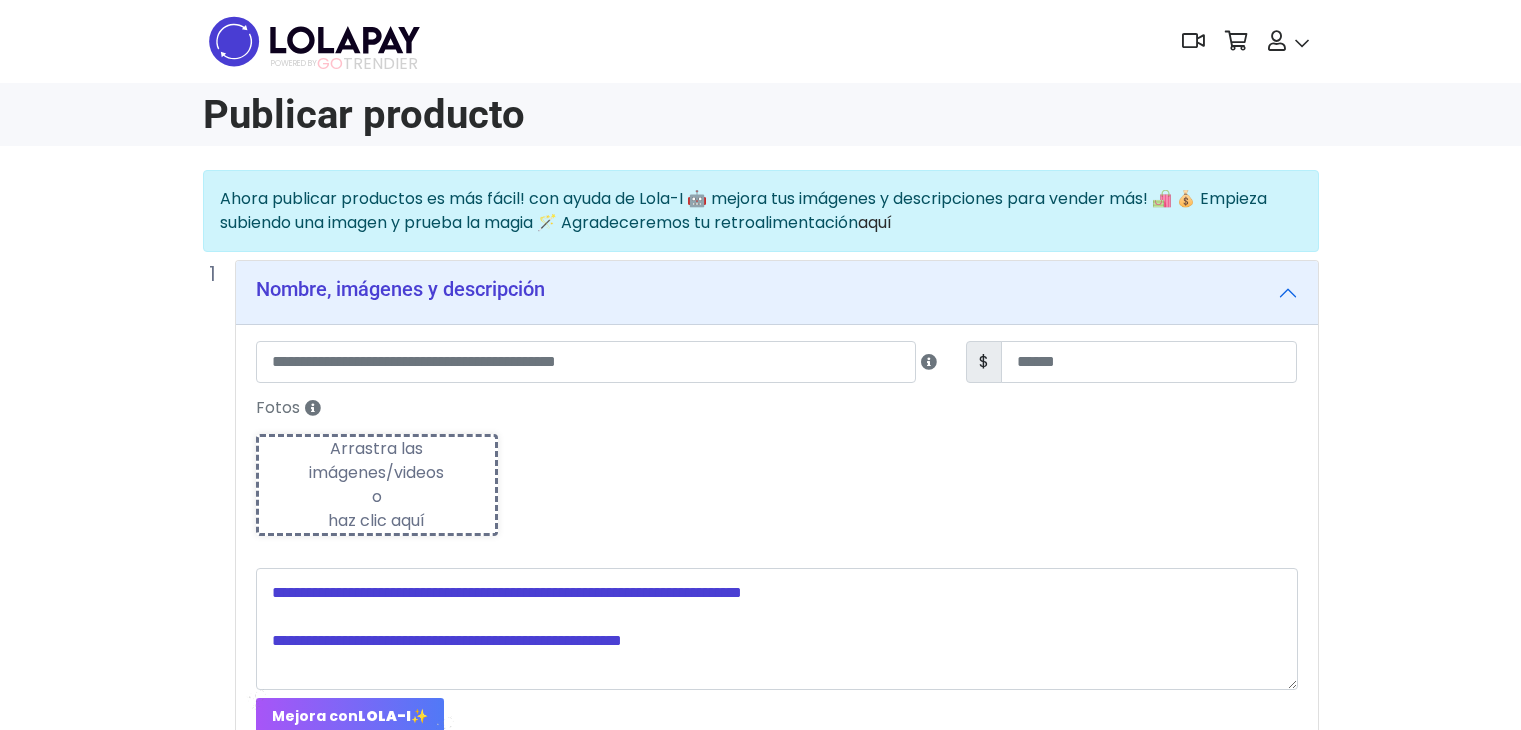 scroll, scrollTop: 0, scrollLeft: 0, axis: both 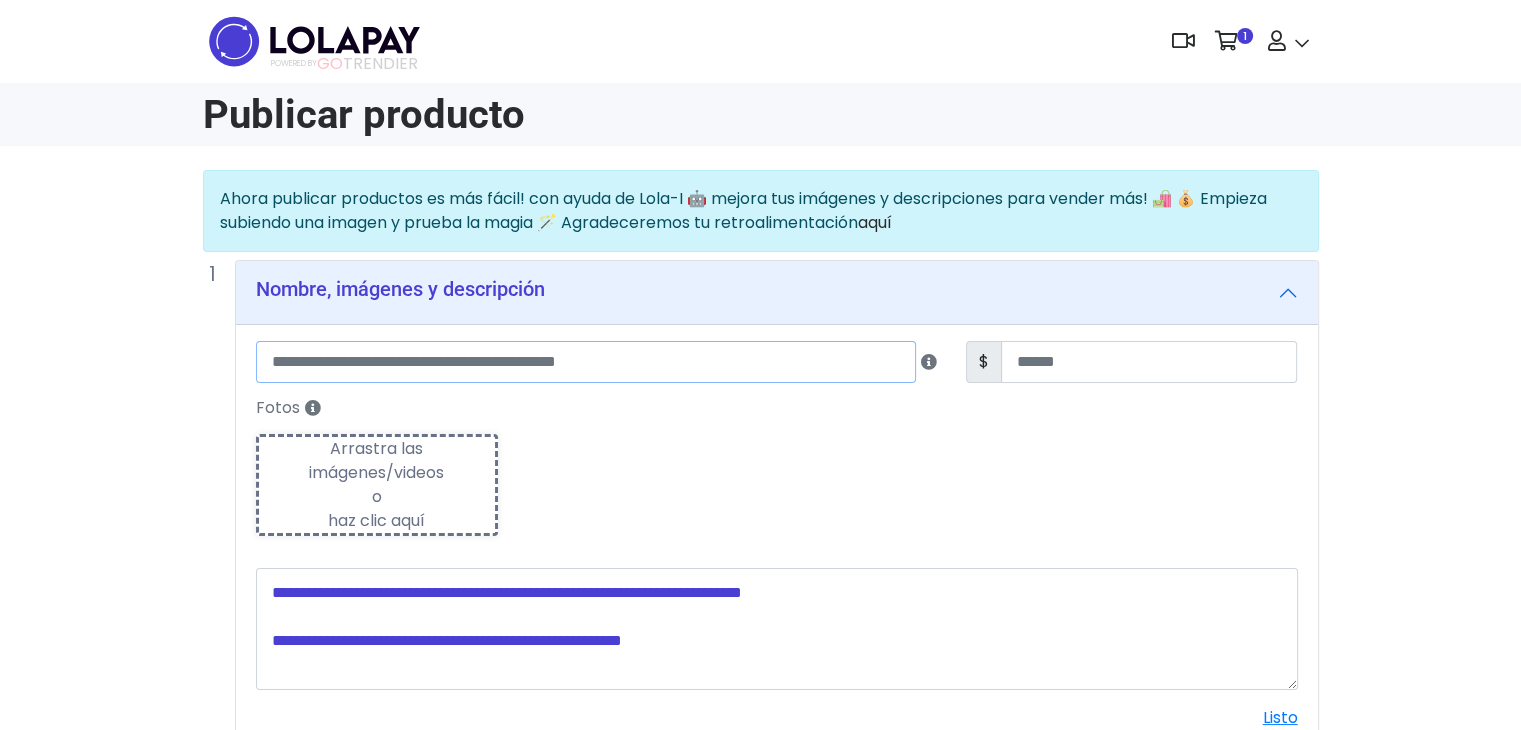 click at bounding box center [586, 362] 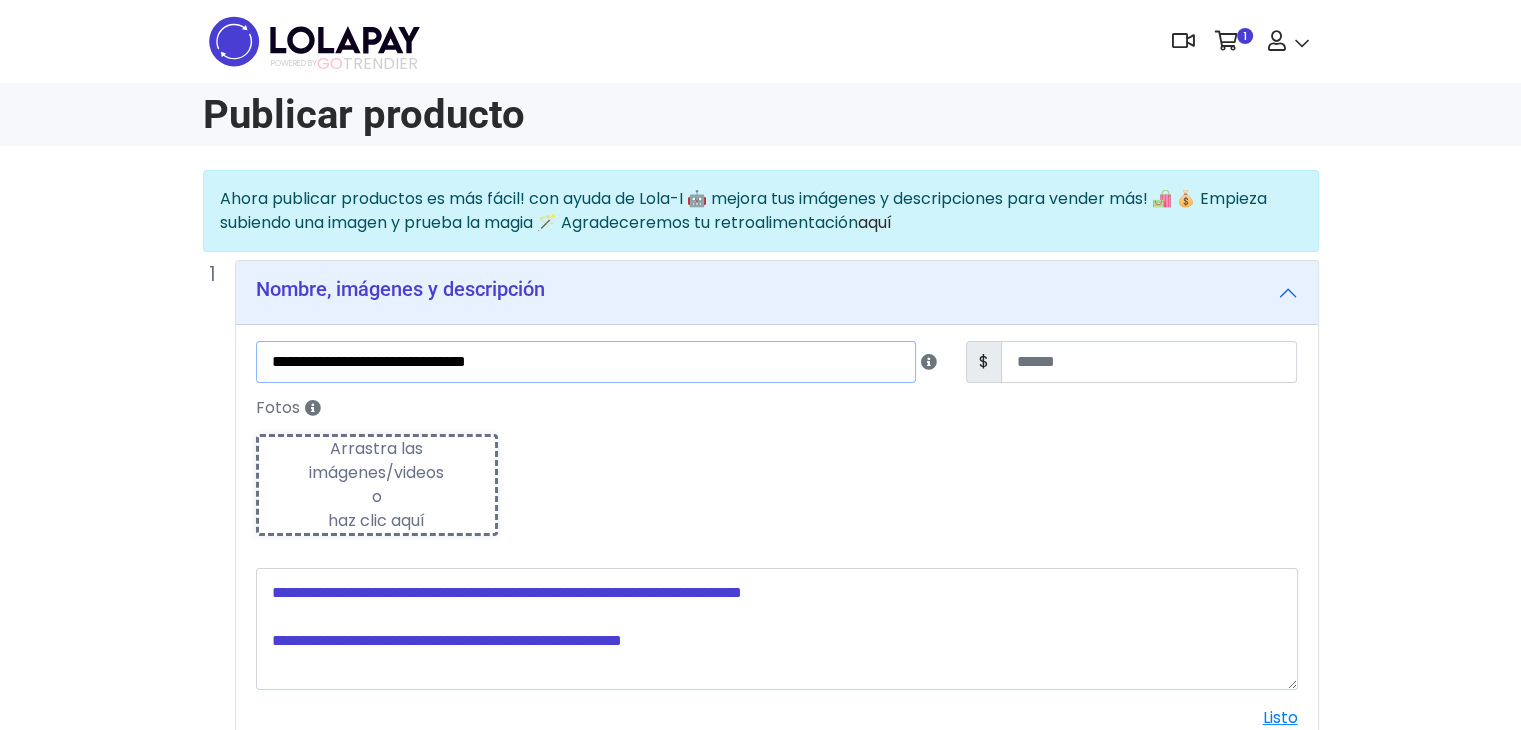 type on "**********" 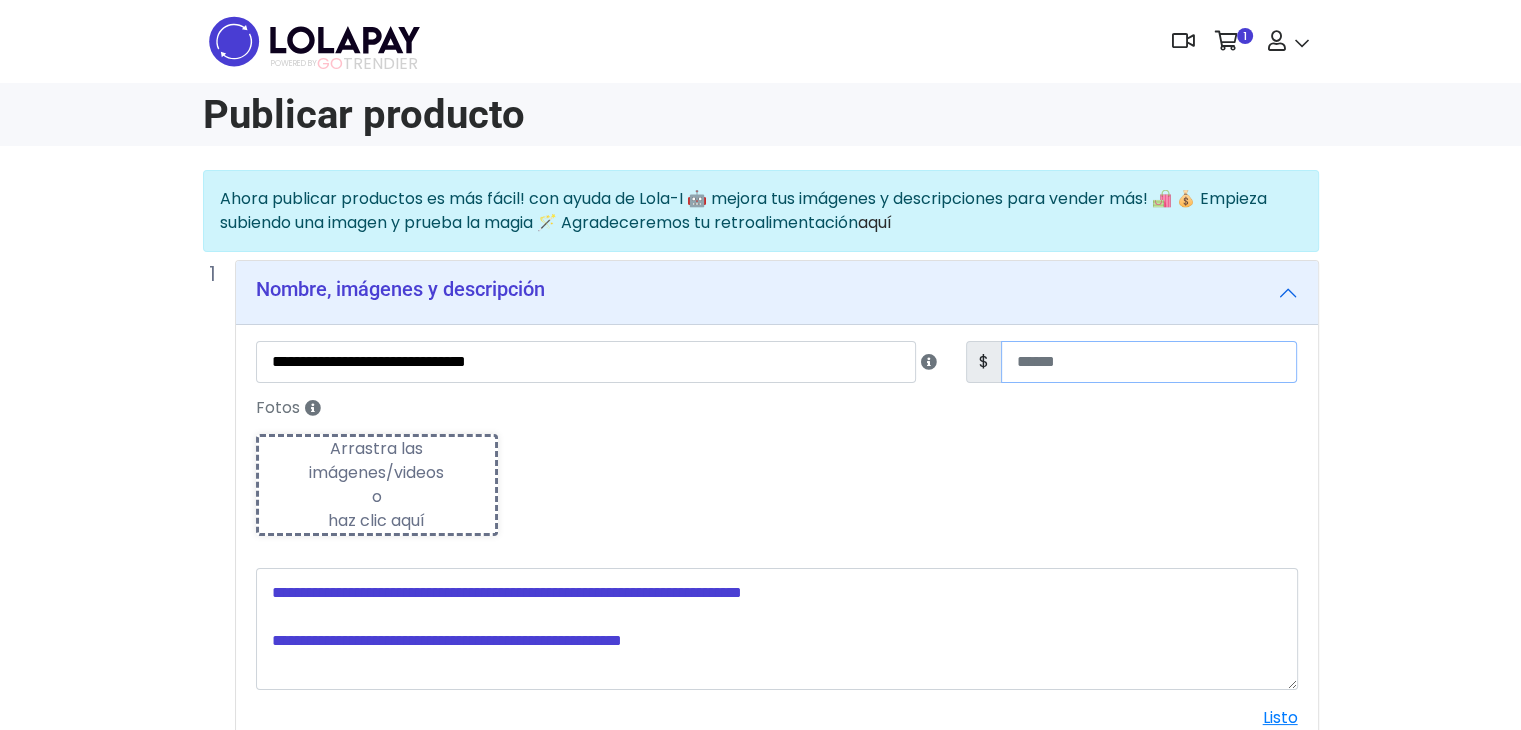 click at bounding box center (1149, 362) 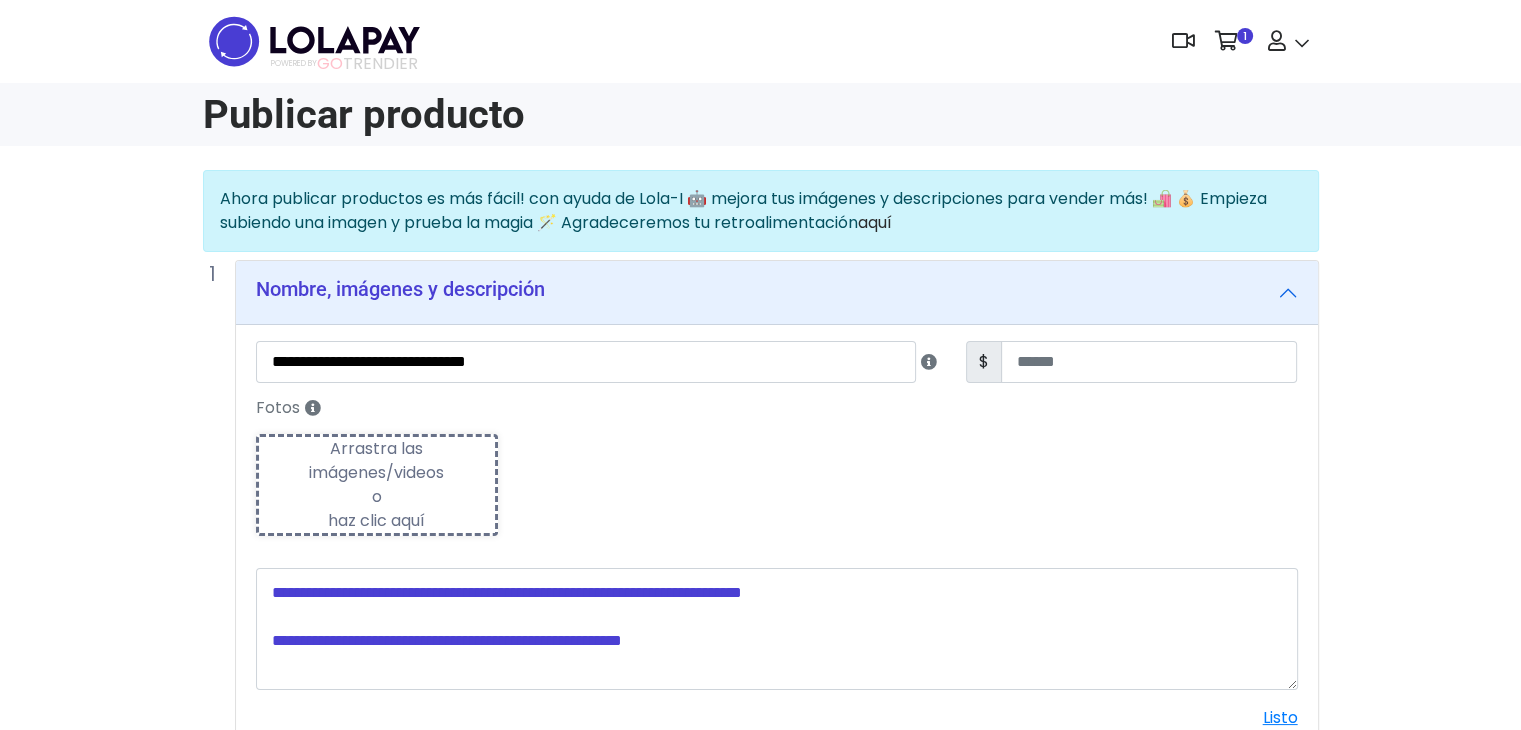 click on "Arrastra las
imágenes/videos
o
haz clic aquí" at bounding box center (377, 485) 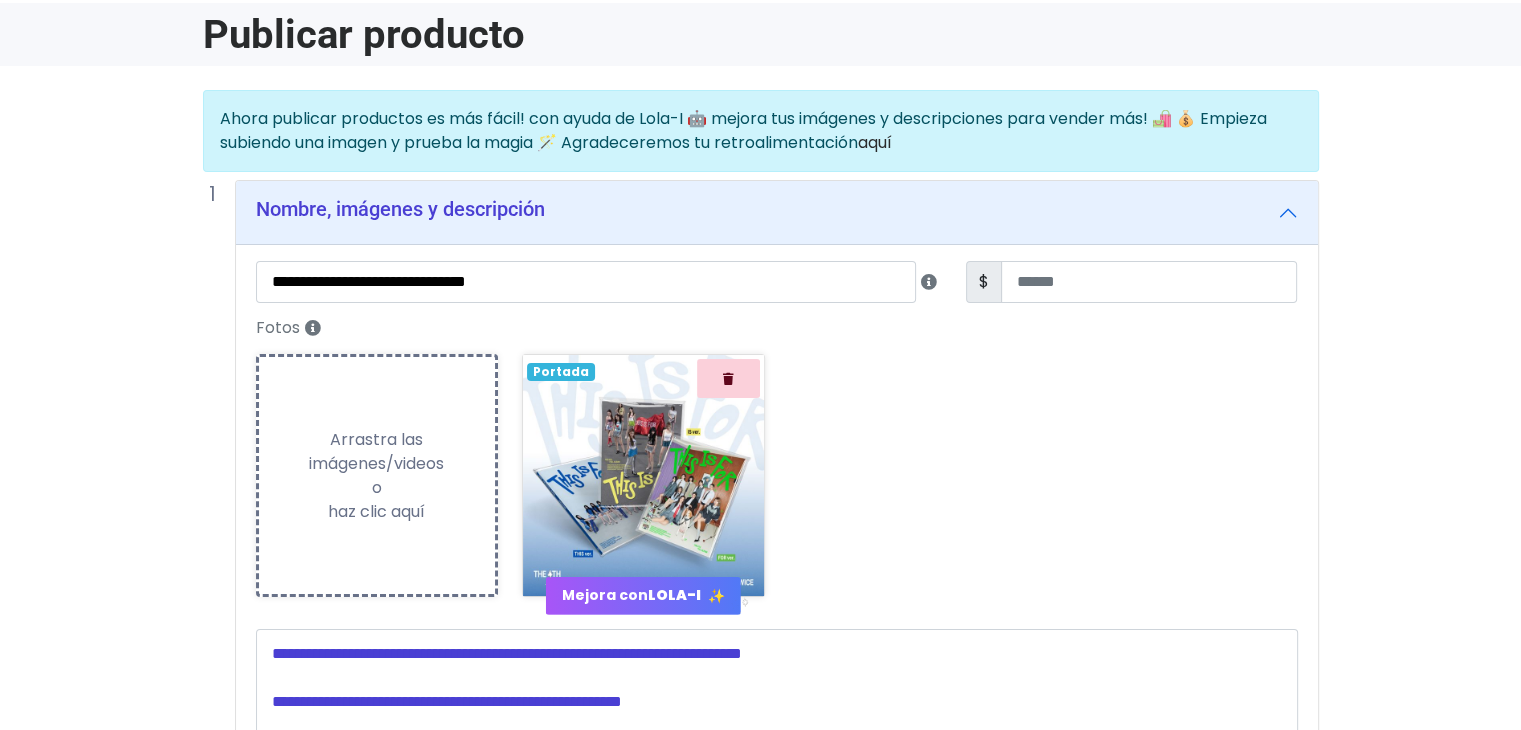 scroll, scrollTop: 266, scrollLeft: 0, axis: vertical 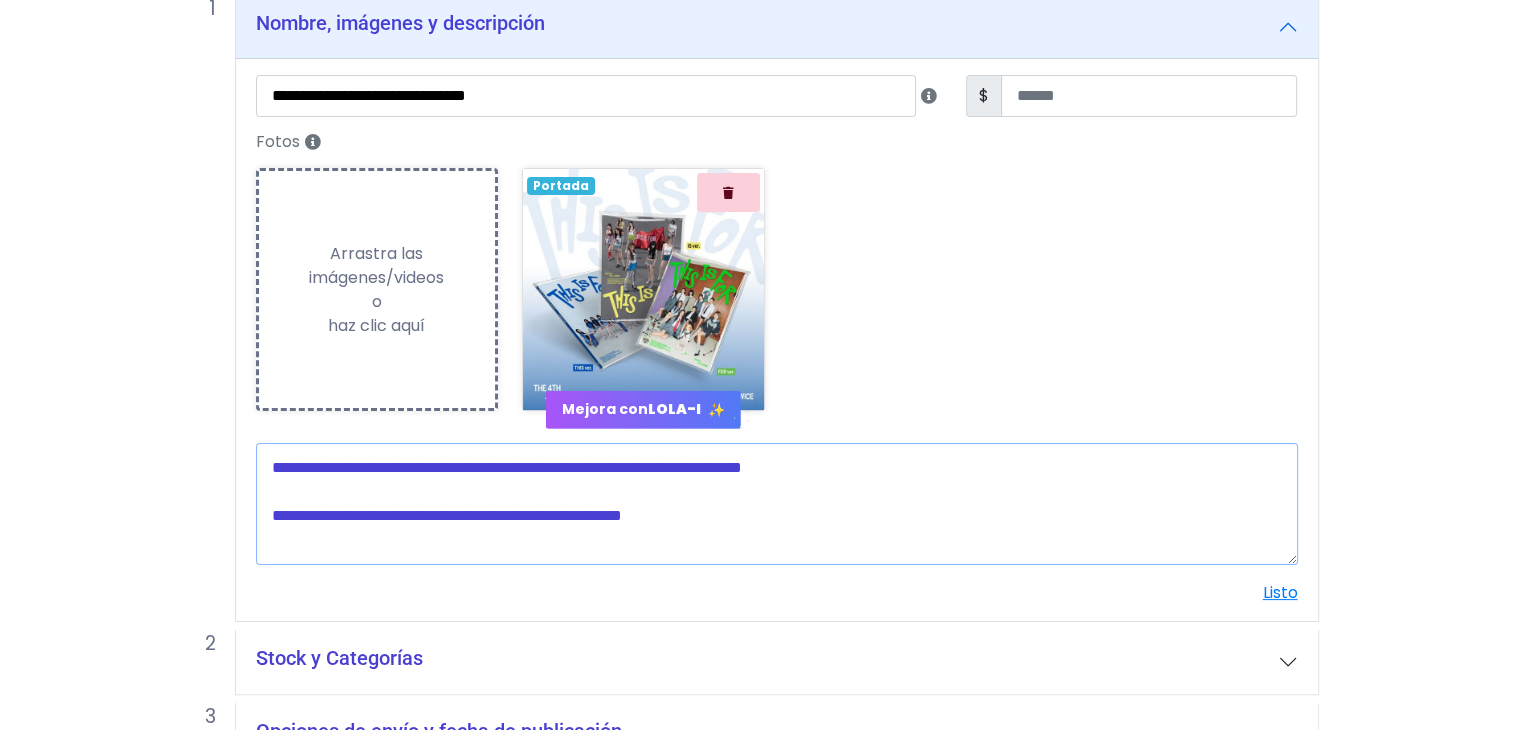 click at bounding box center [777, 504] 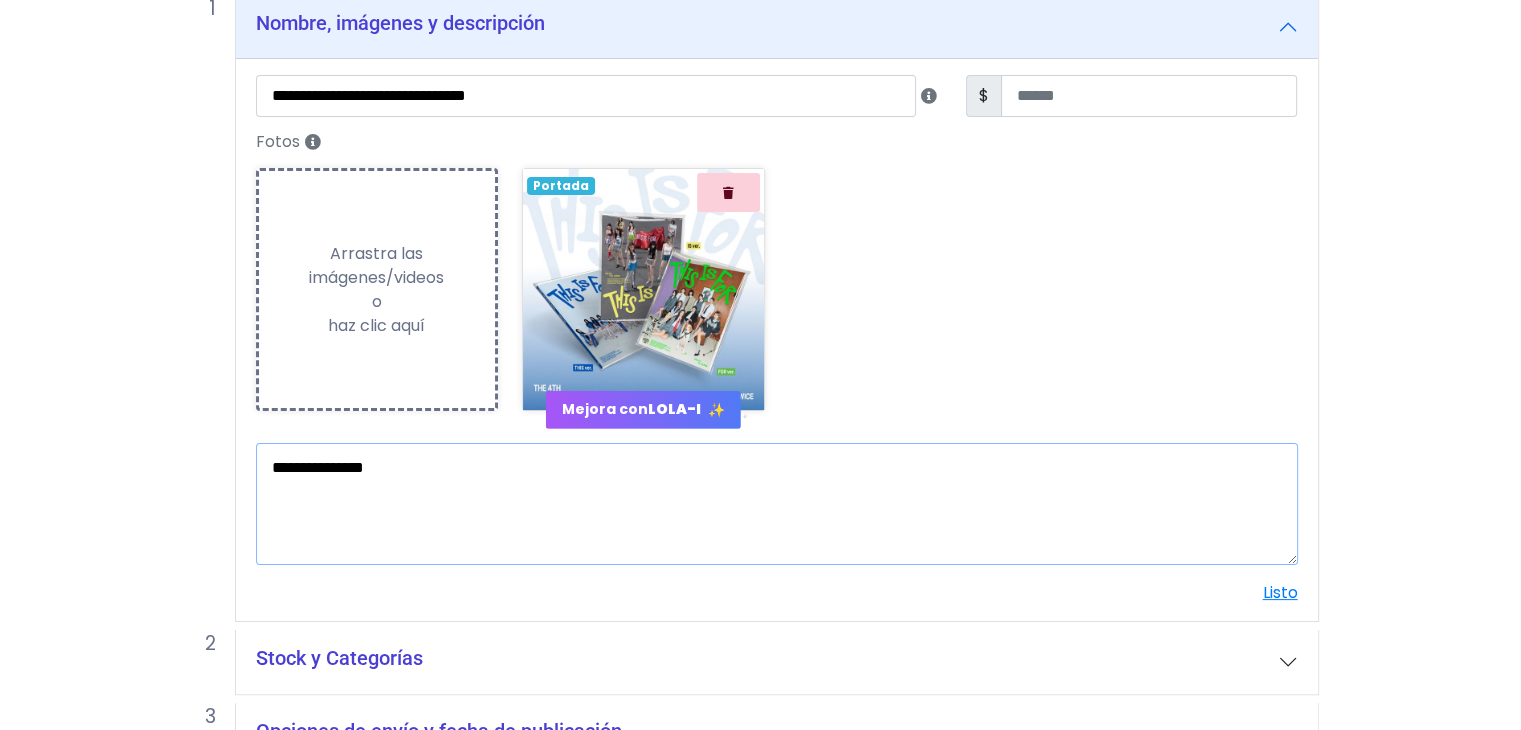 scroll, scrollTop: 392, scrollLeft: 0, axis: vertical 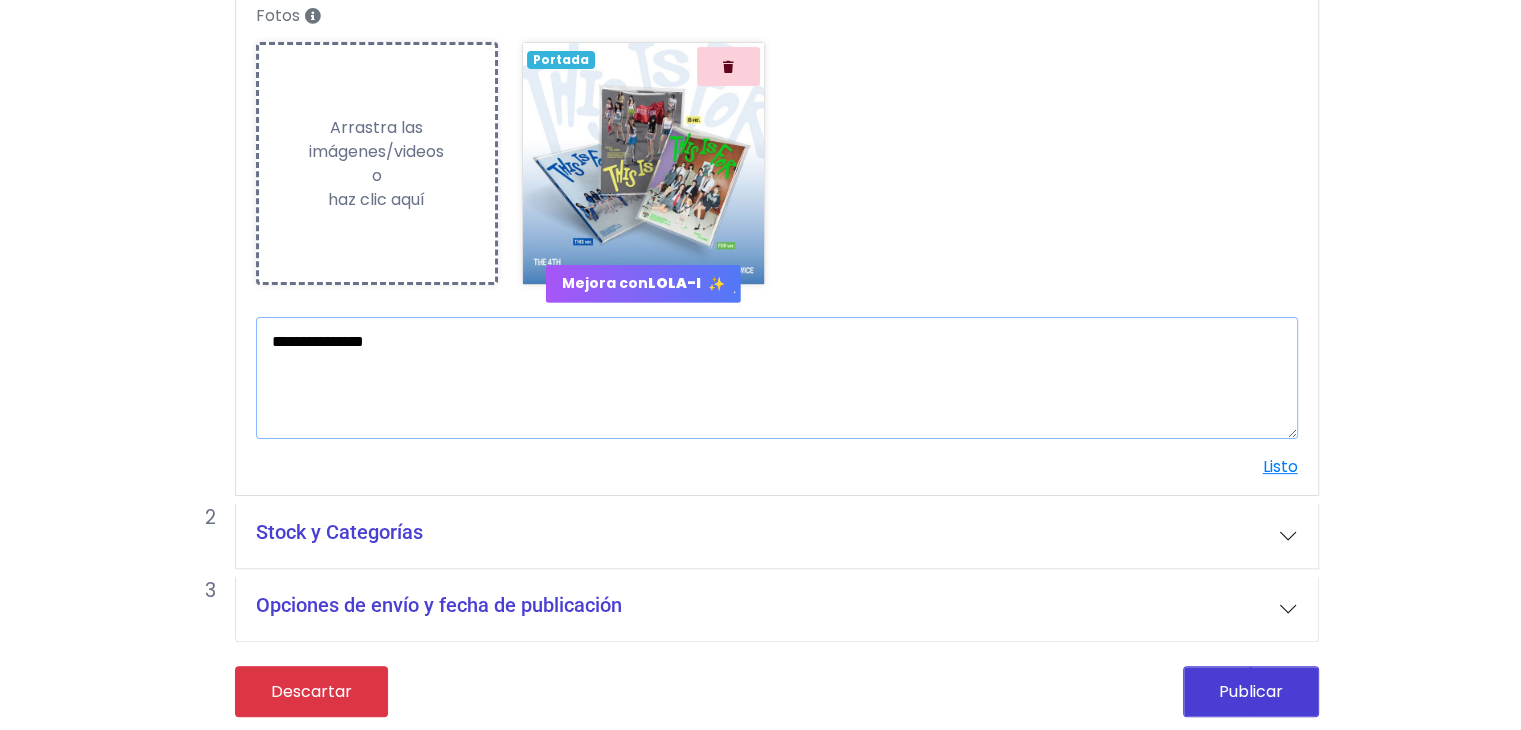 type on "**********" 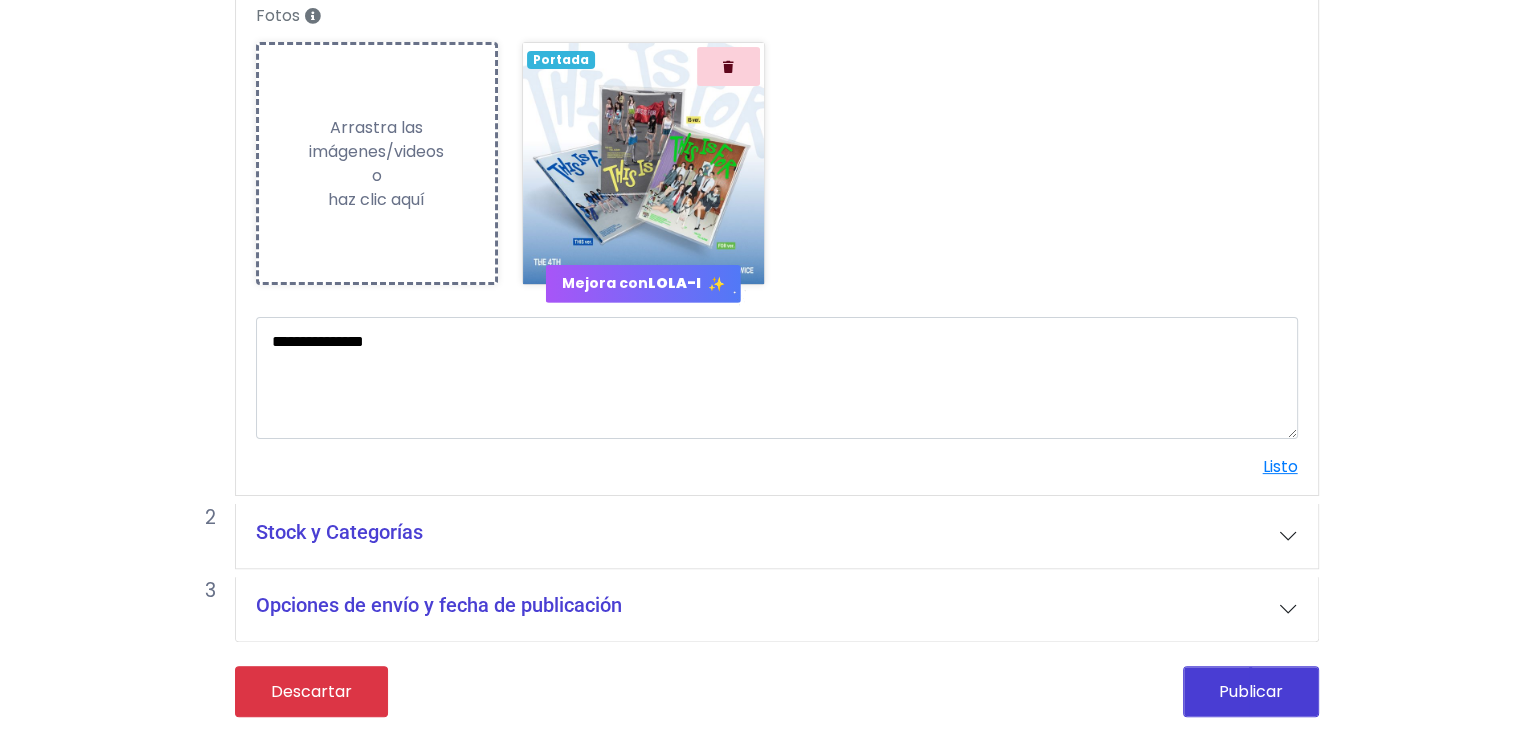 click on "Stock y Categorías" at bounding box center [777, 536] 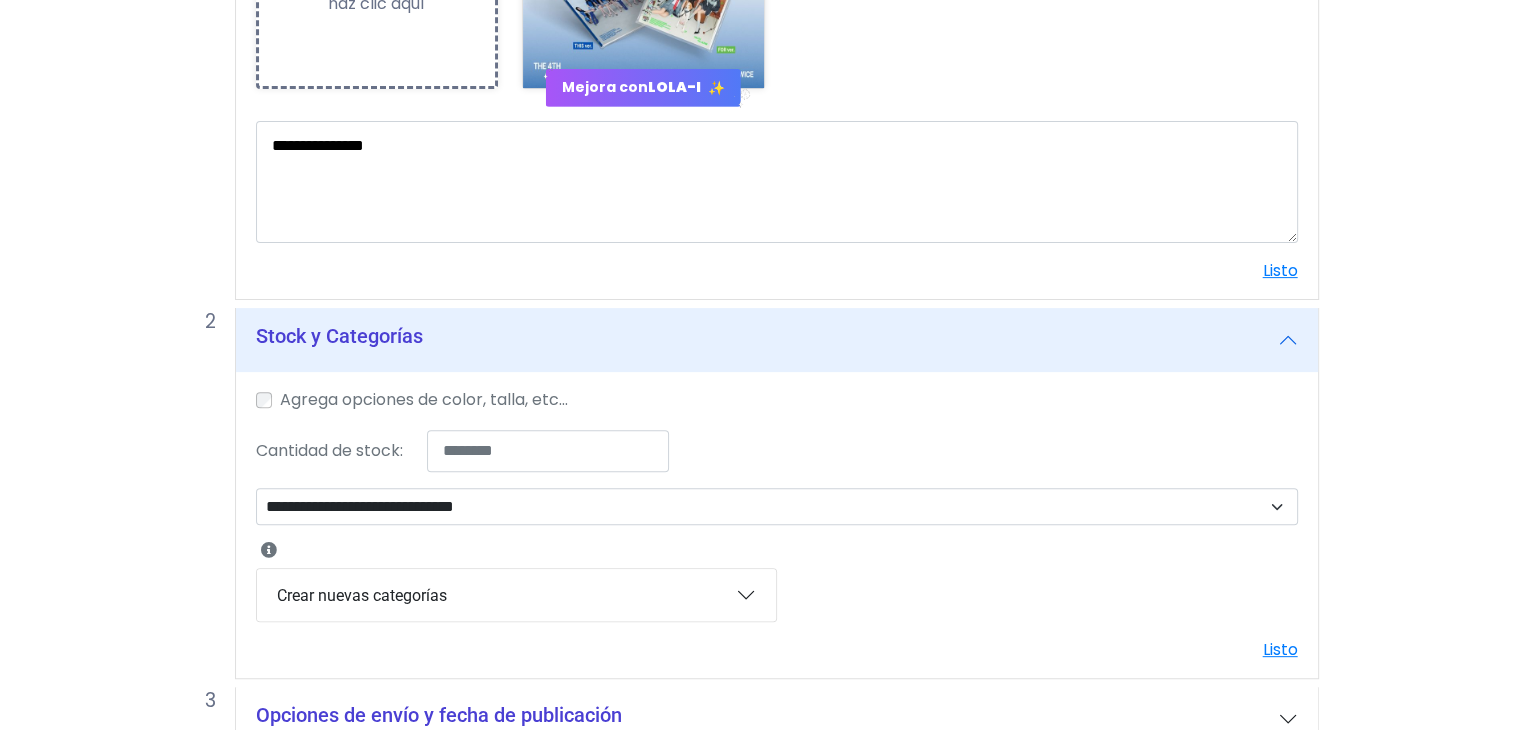 scroll, scrollTop: 592, scrollLeft: 0, axis: vertical 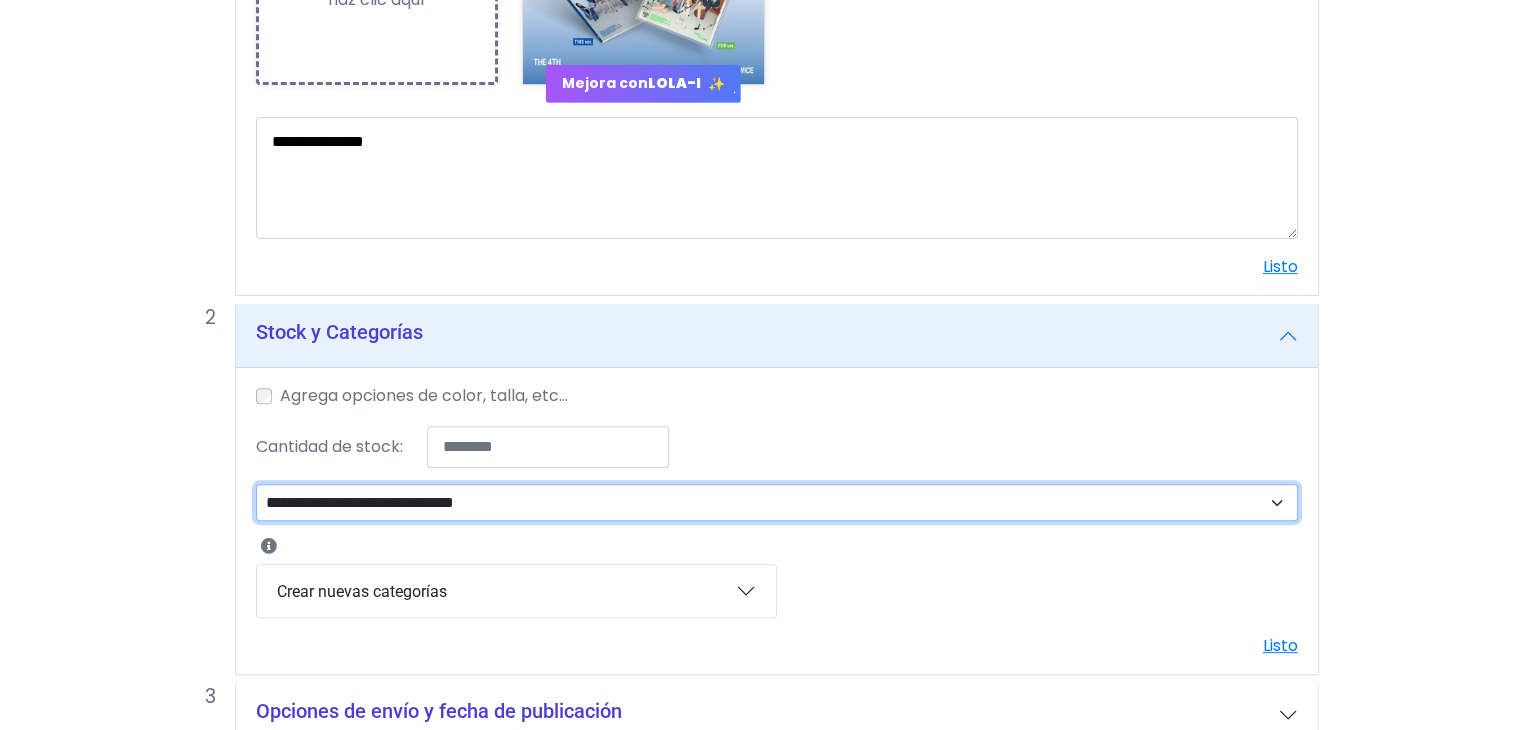click on "**********" at bounding box center [777, 503] 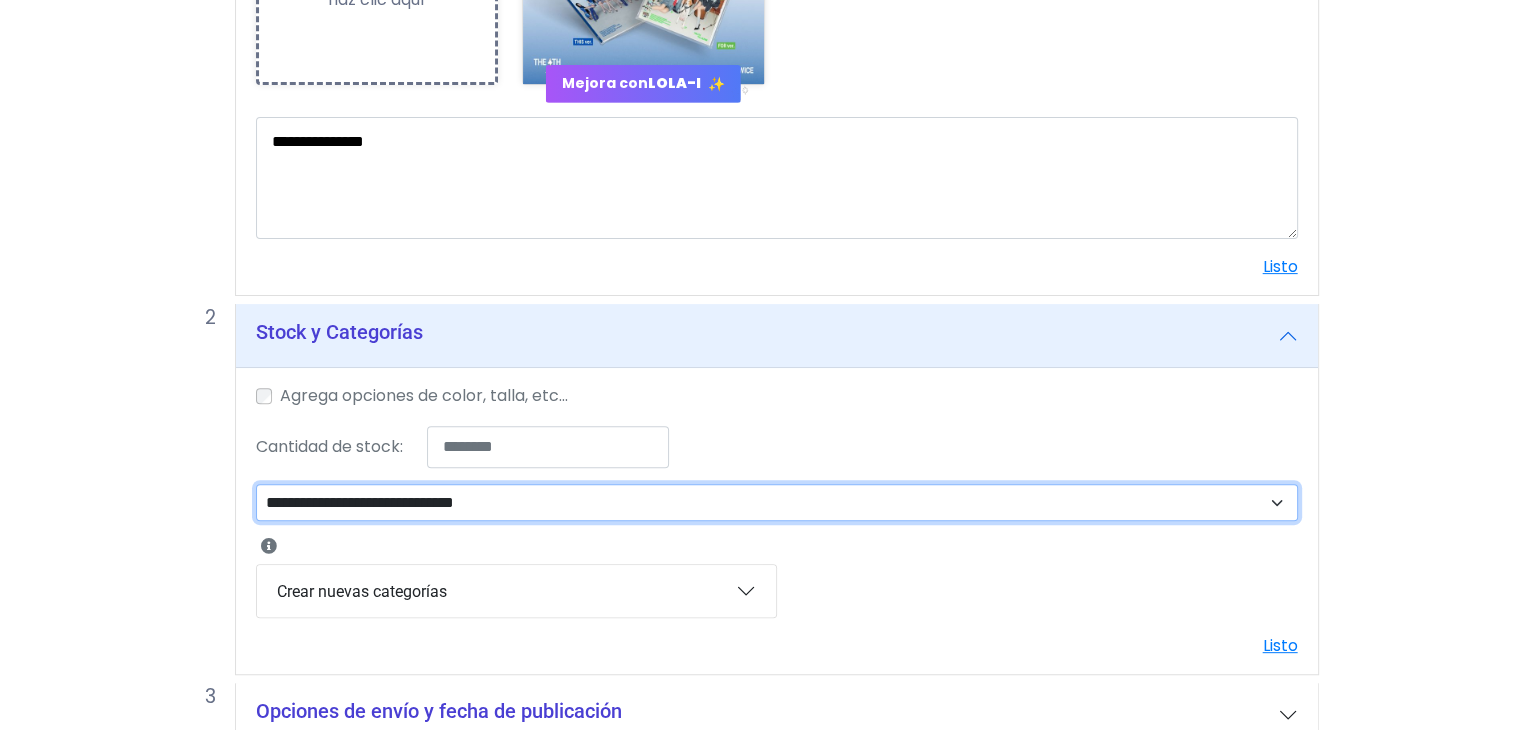 select on "**" 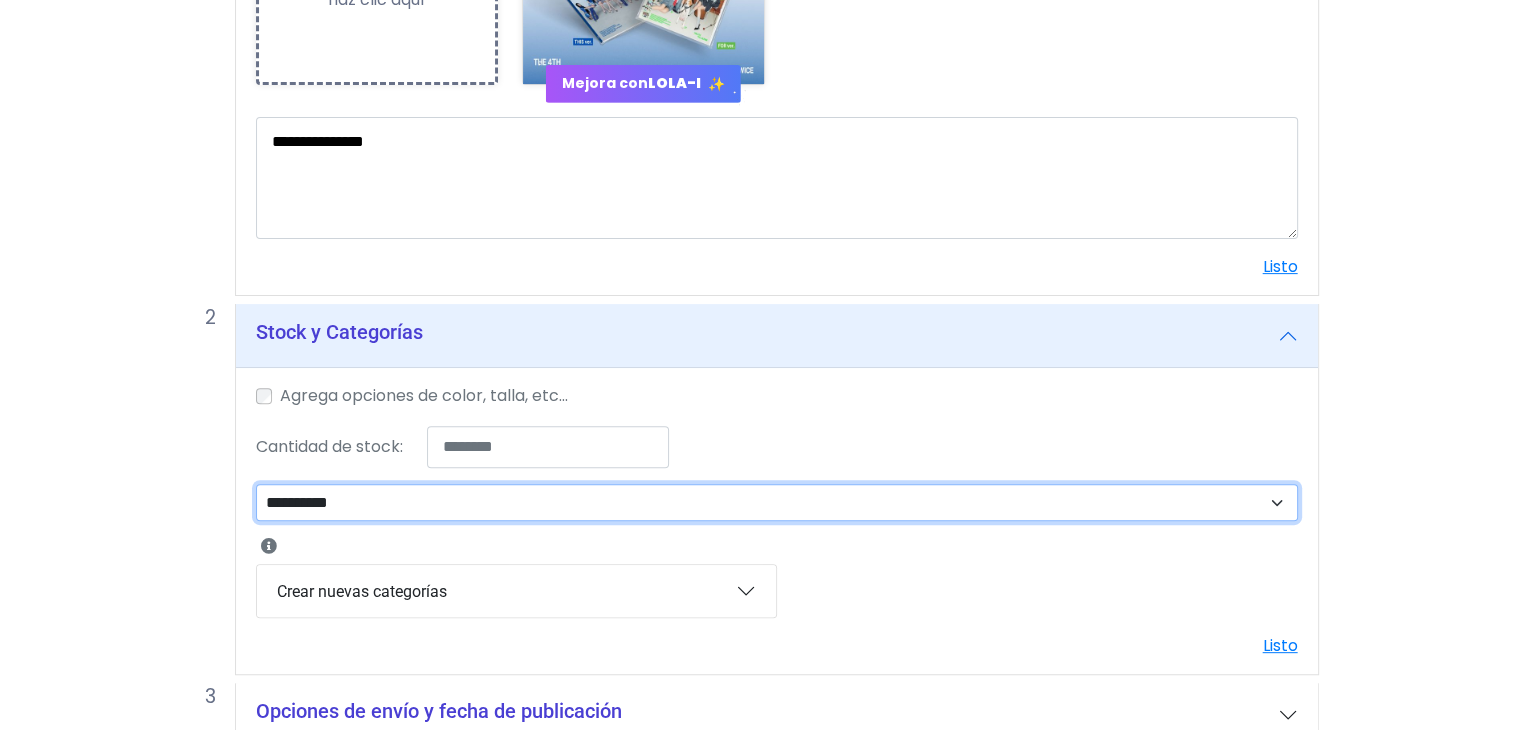 click on "**********" at bounding box center [777, 503] 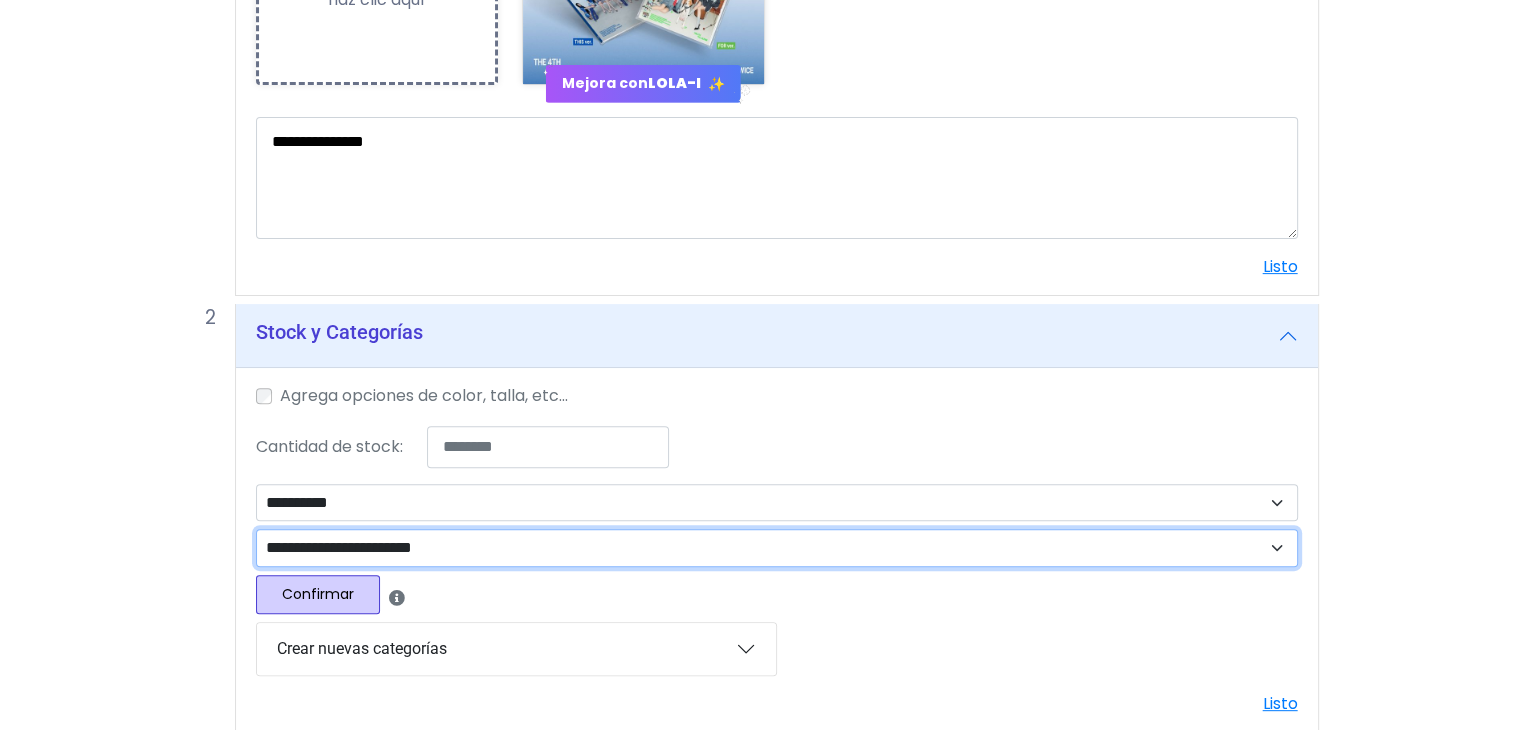click on "**********" at bounding box center (777, 548) 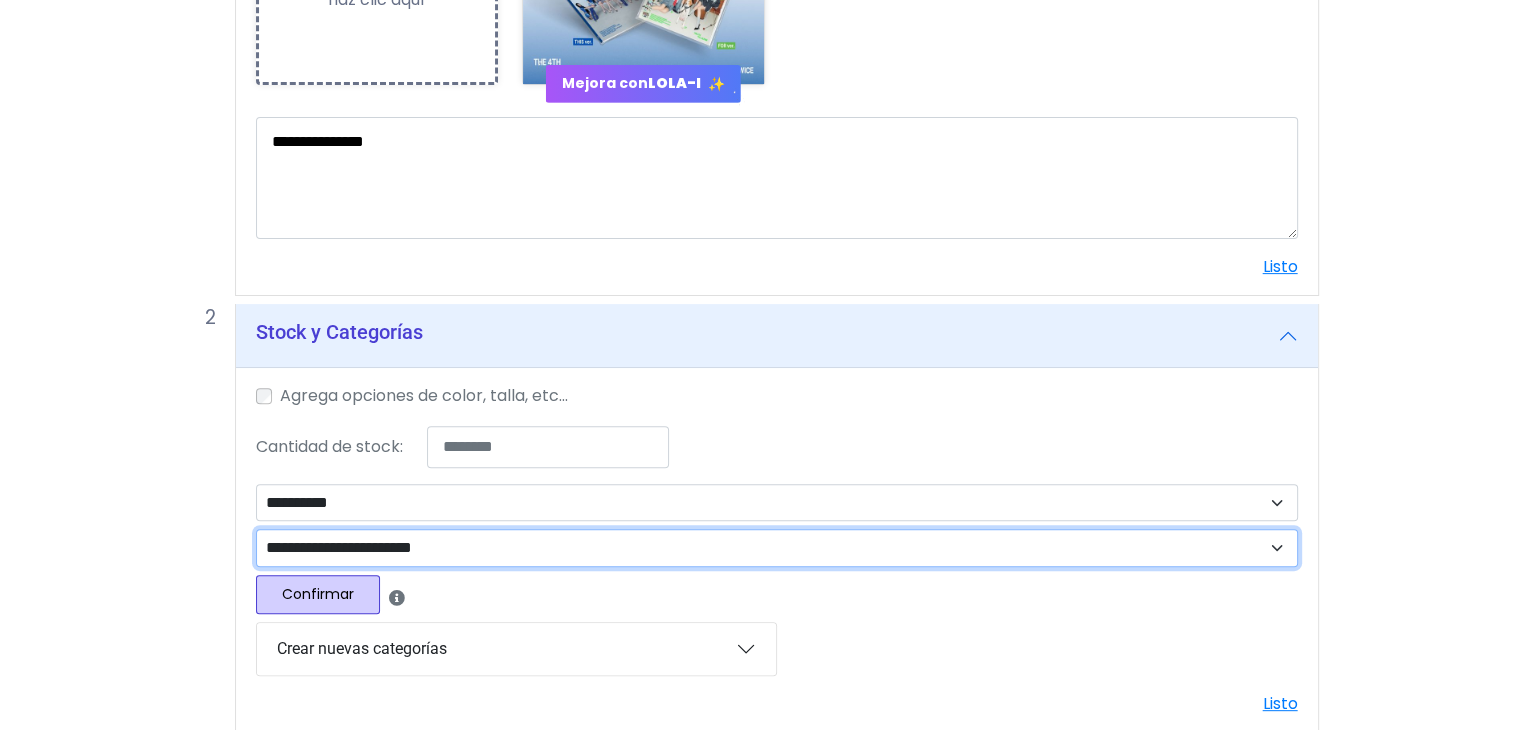 select on "**" 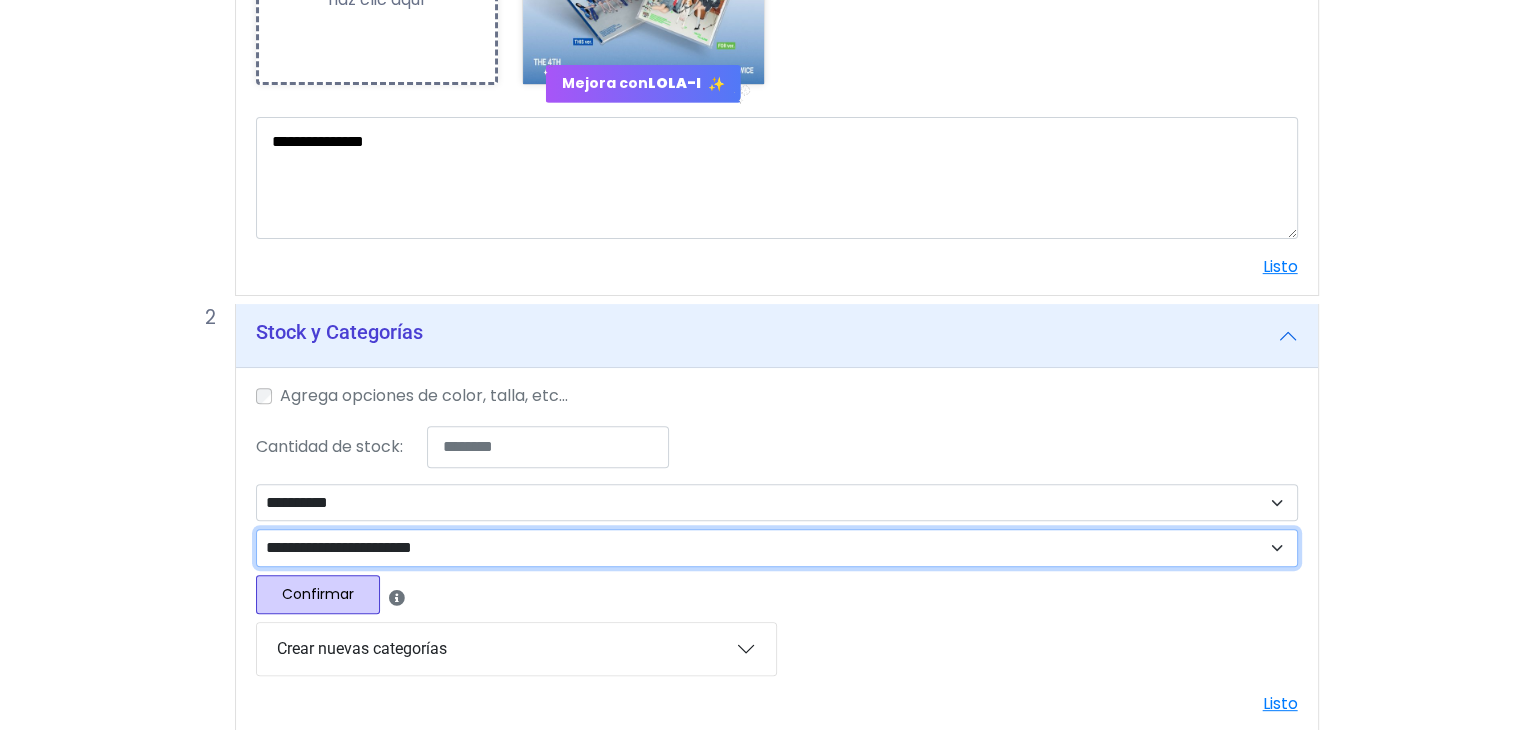 click on "**********" at bounding box center [777, 548] 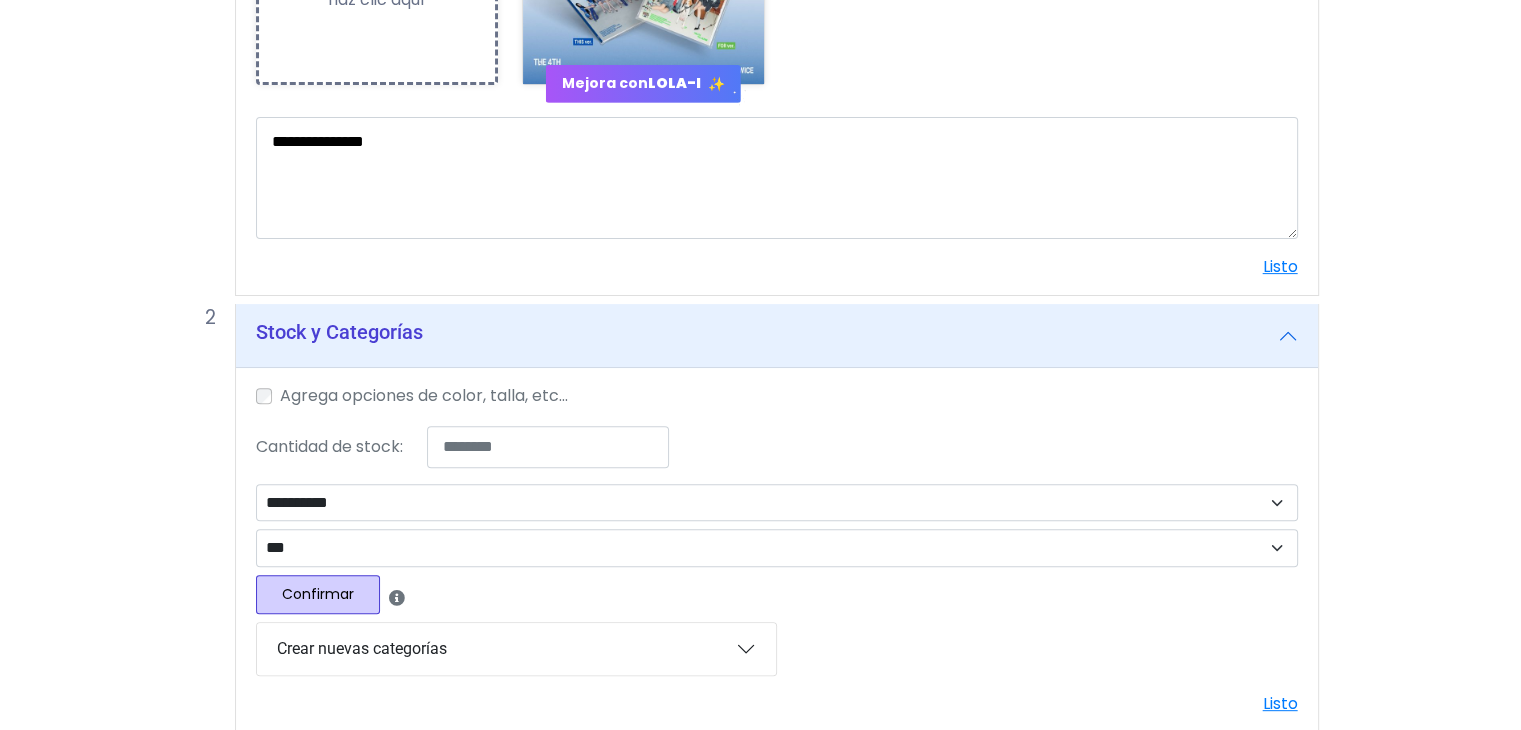 click on "Confirmar" at bounding box center [318, 594] 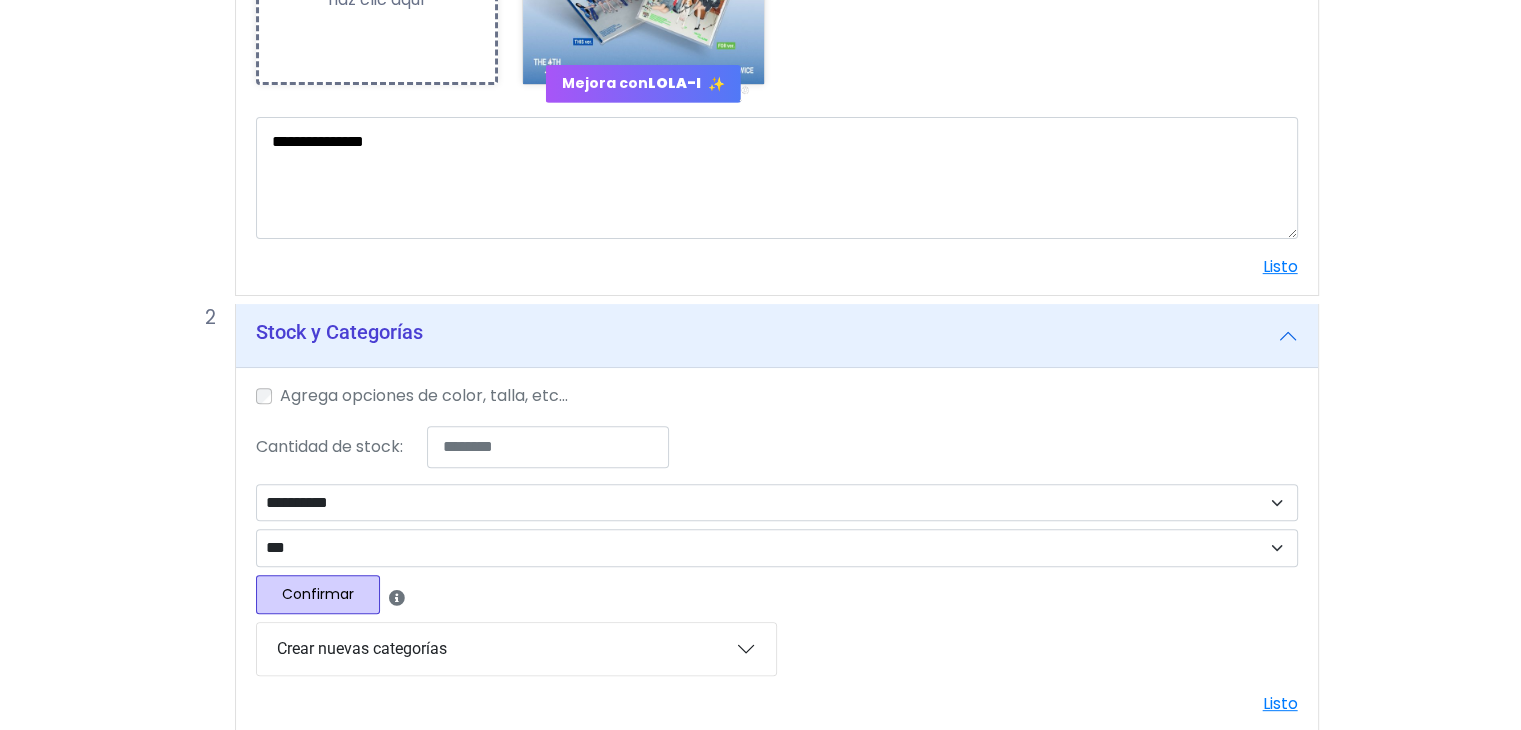 select 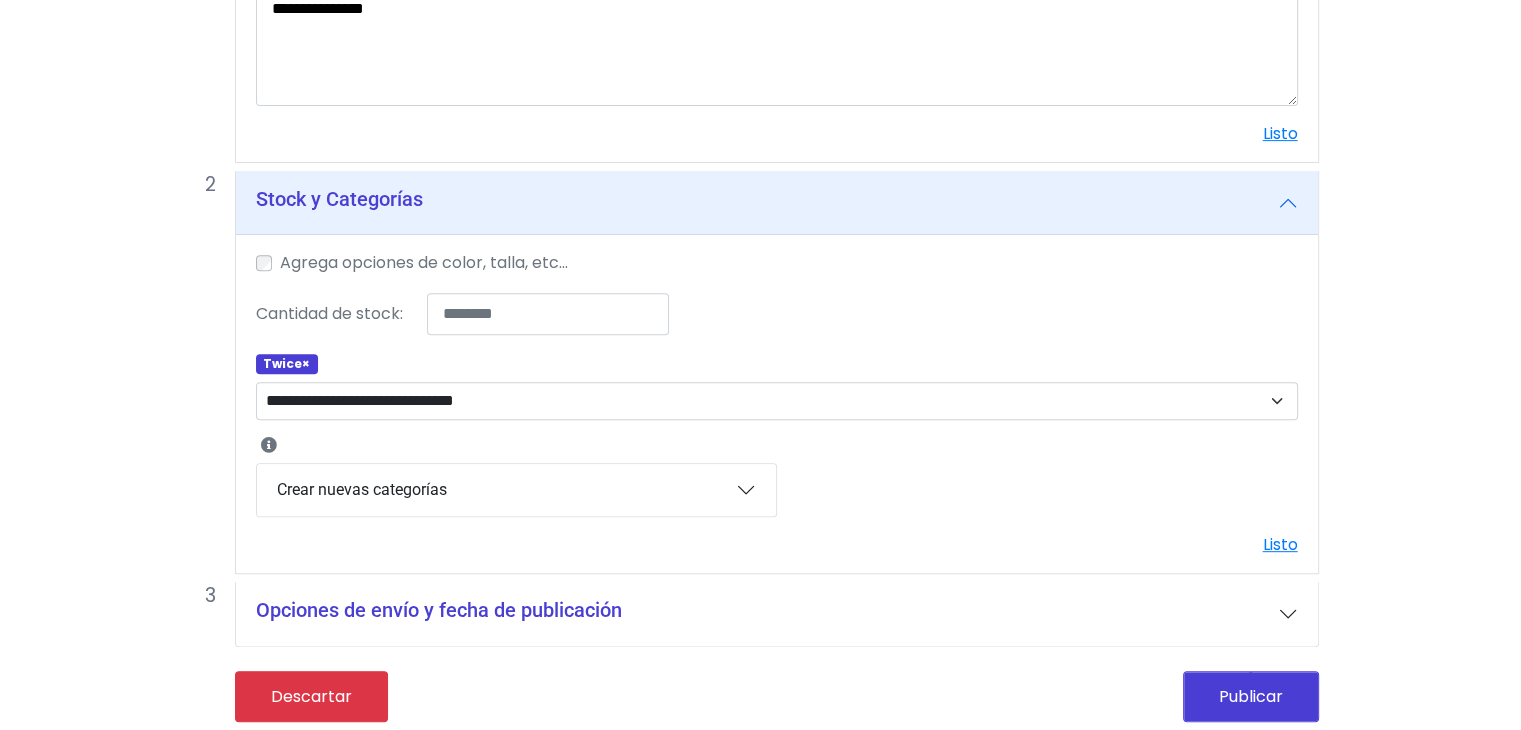 scroll, scrollTop: 728, scrollLeft: 0, axis: vertical 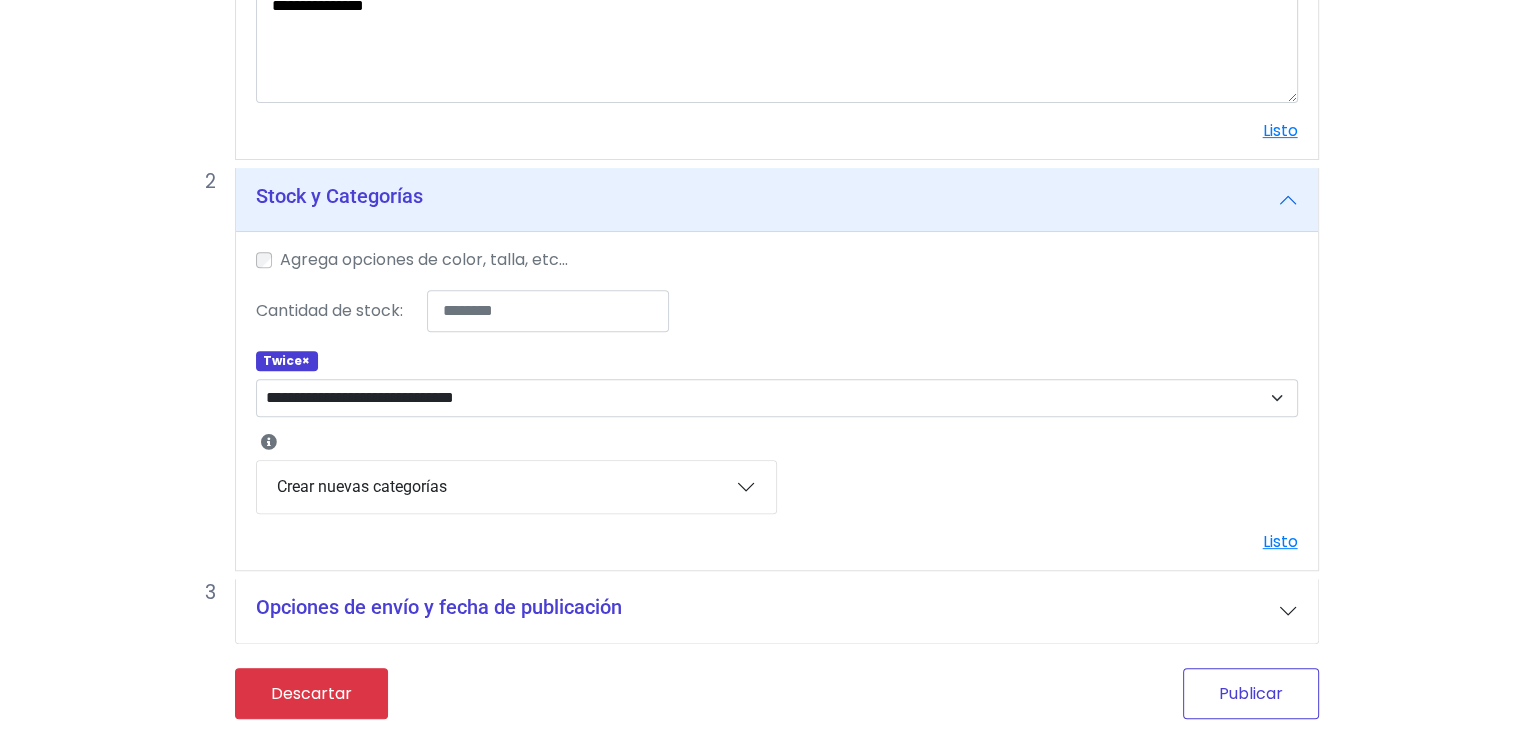 click on "Publicar" at bounding box center (1251, 693) 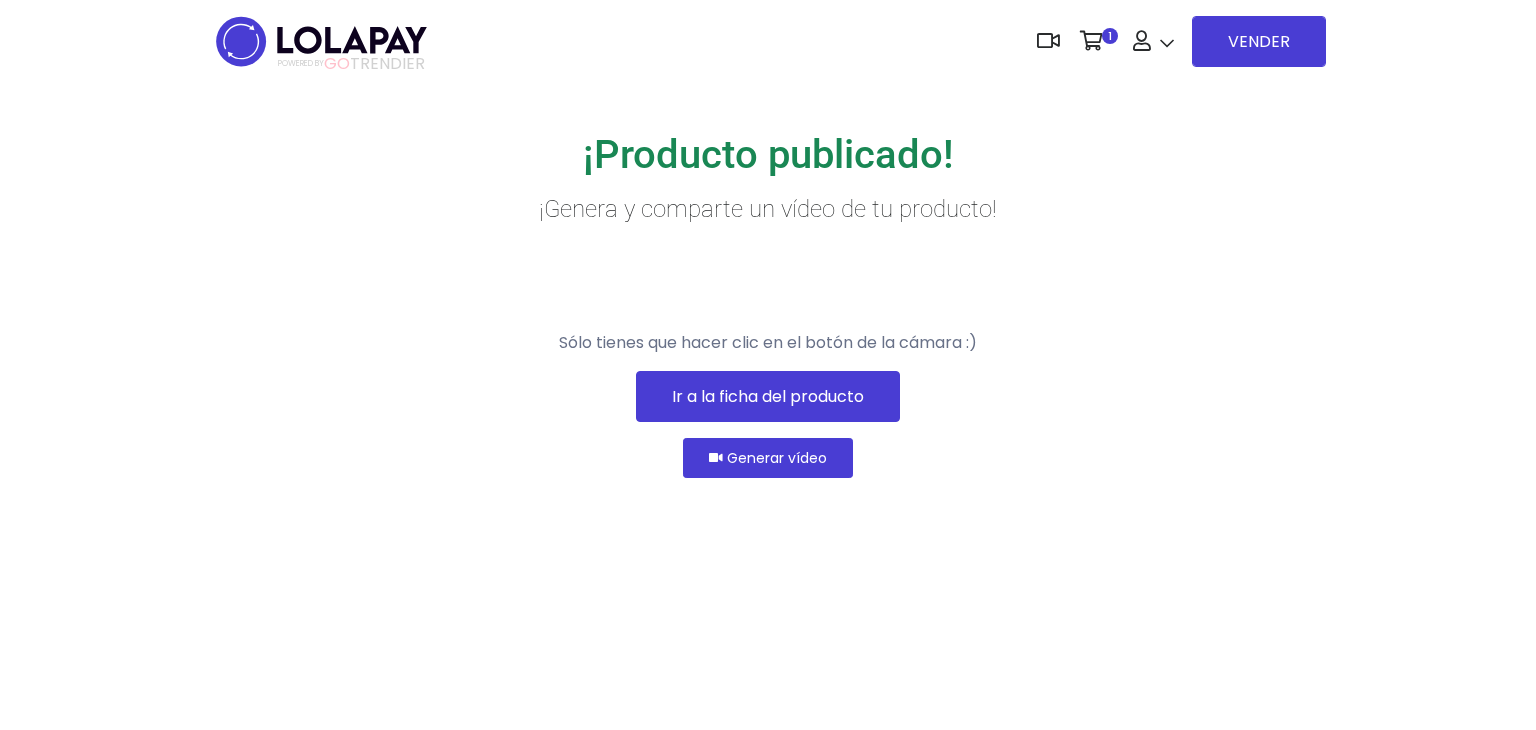 scroll, scrollTop: 0, scrollLeft: 0, axis: both 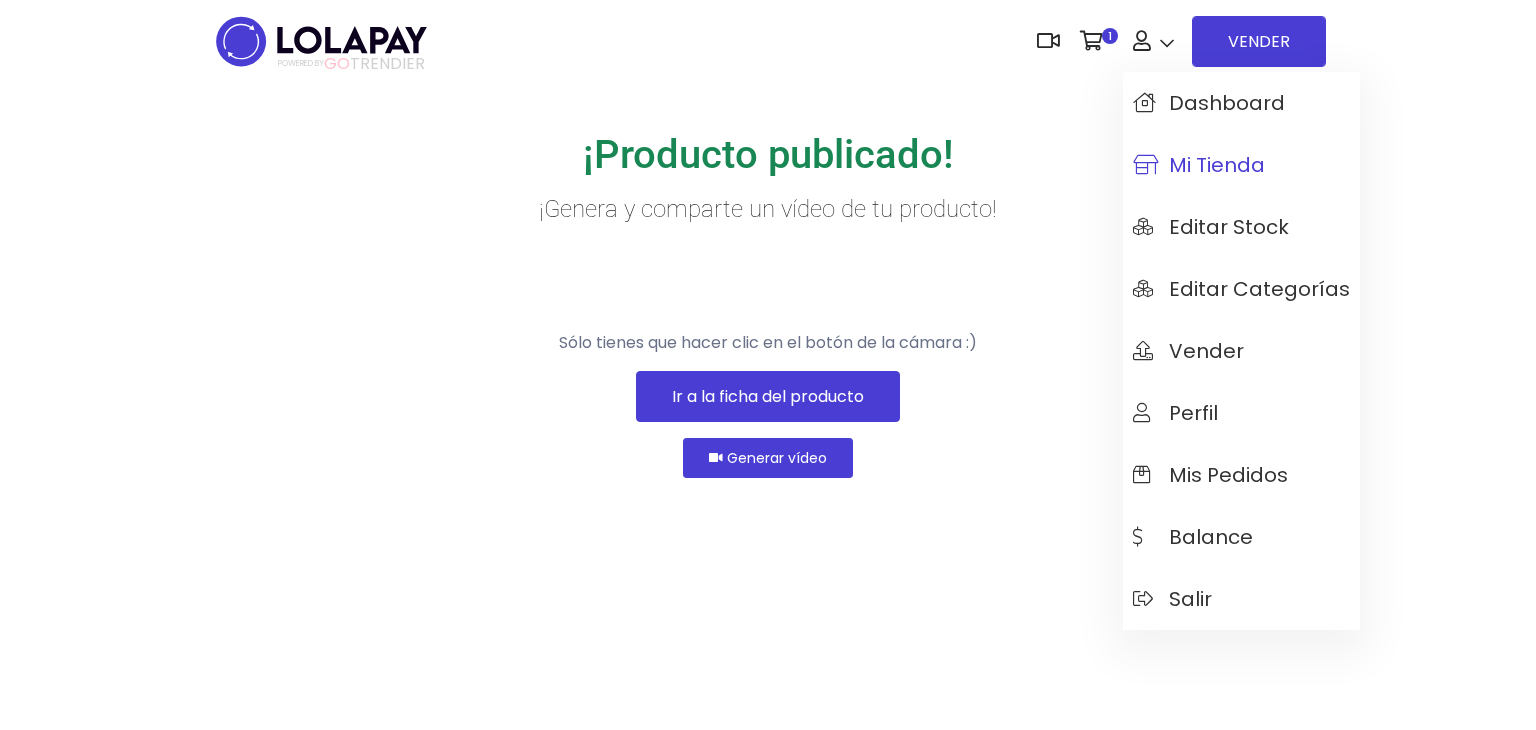 click on "Mi tienda" at bounding box center [1199, 165] 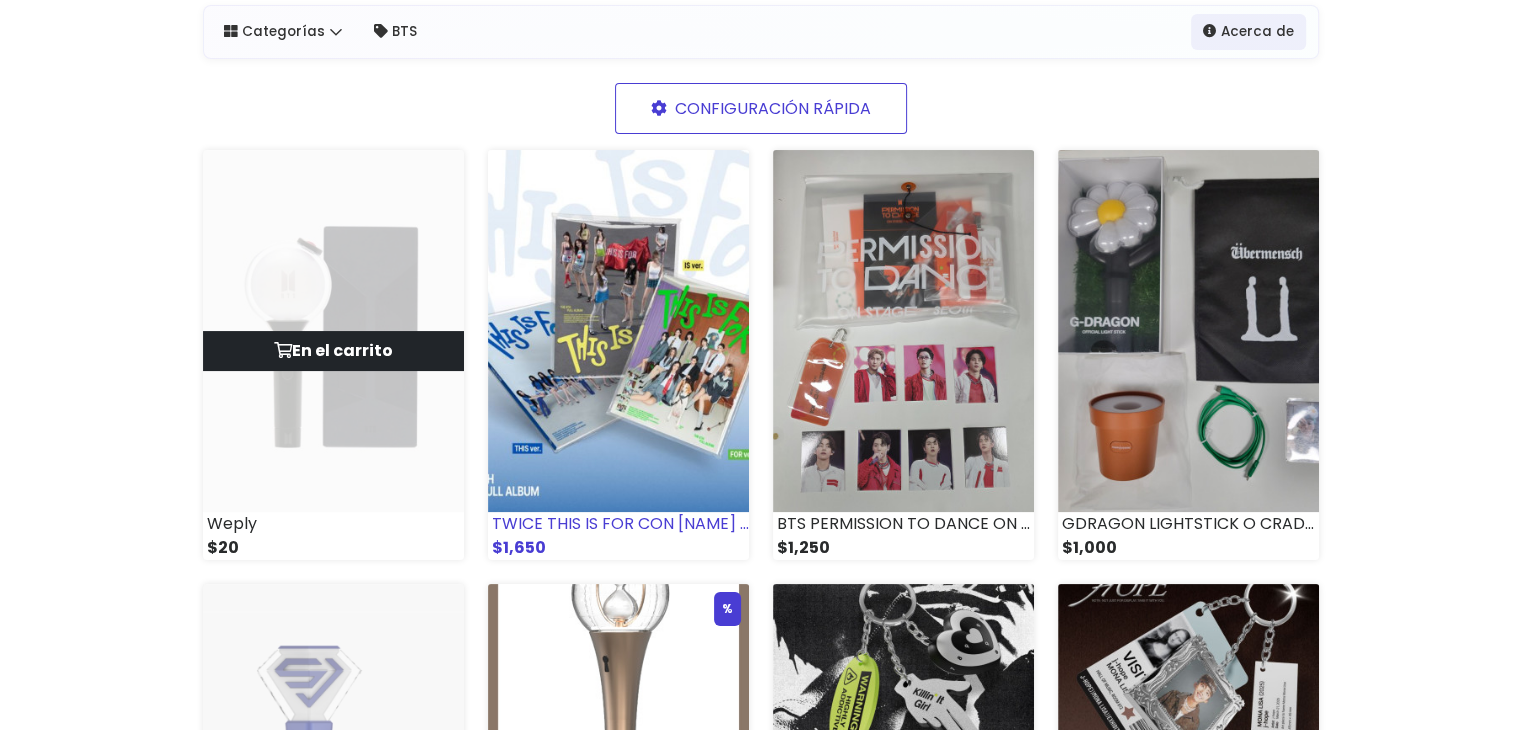 scroll, scrollTop: 266, scrollLeft: 0, axis: vertical 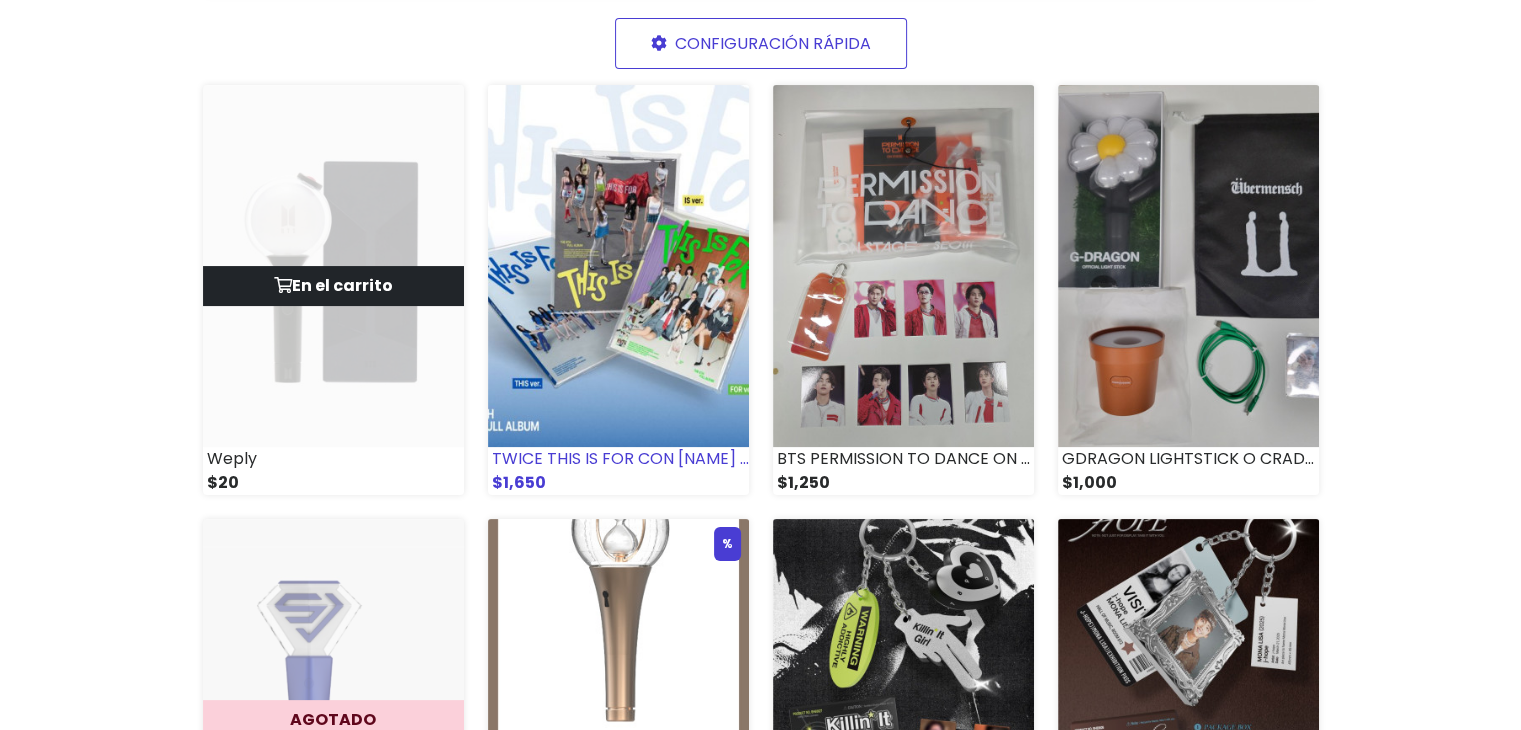 click at bounding box center (618, 266) 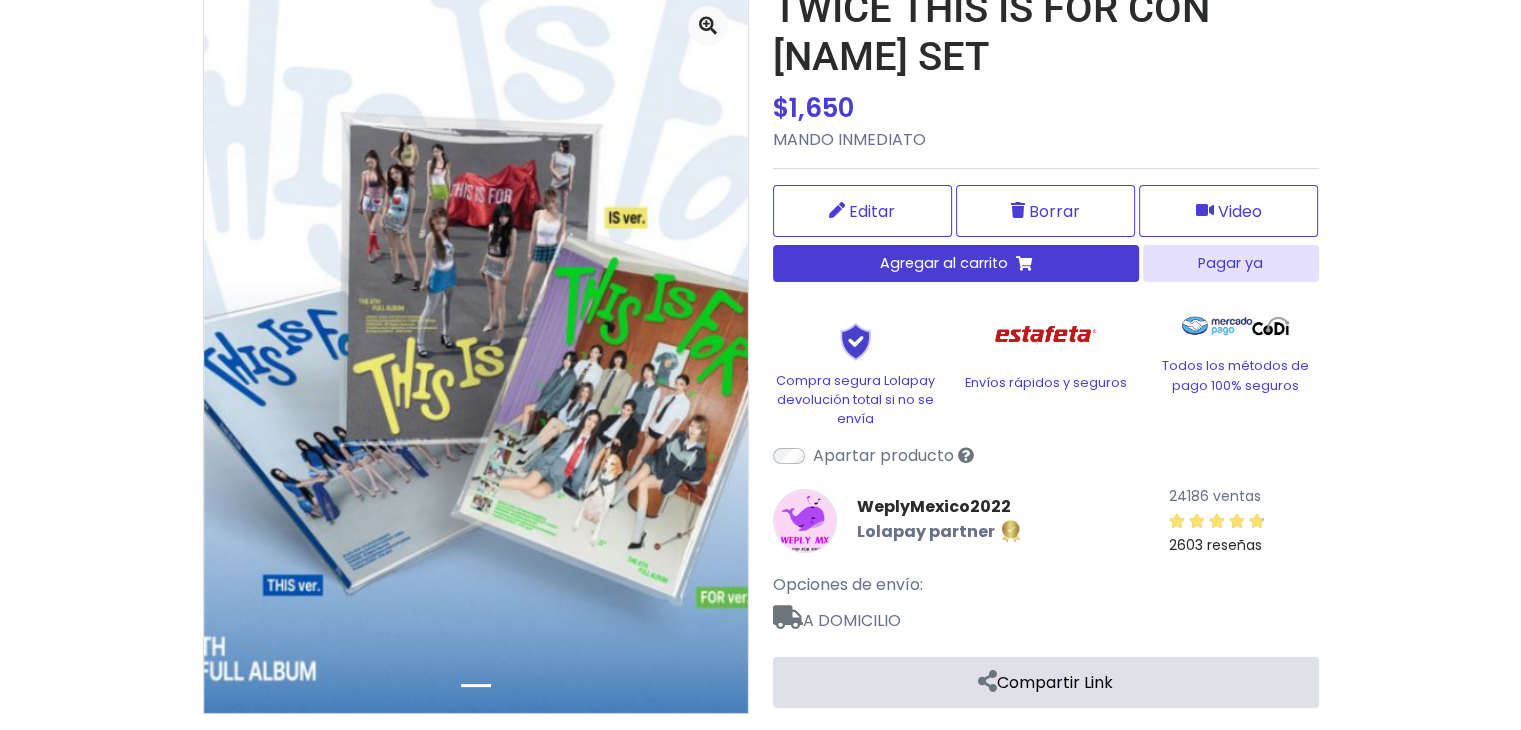 scroll, scrollTop: 266, scrollLeft: 0, axis: vertical 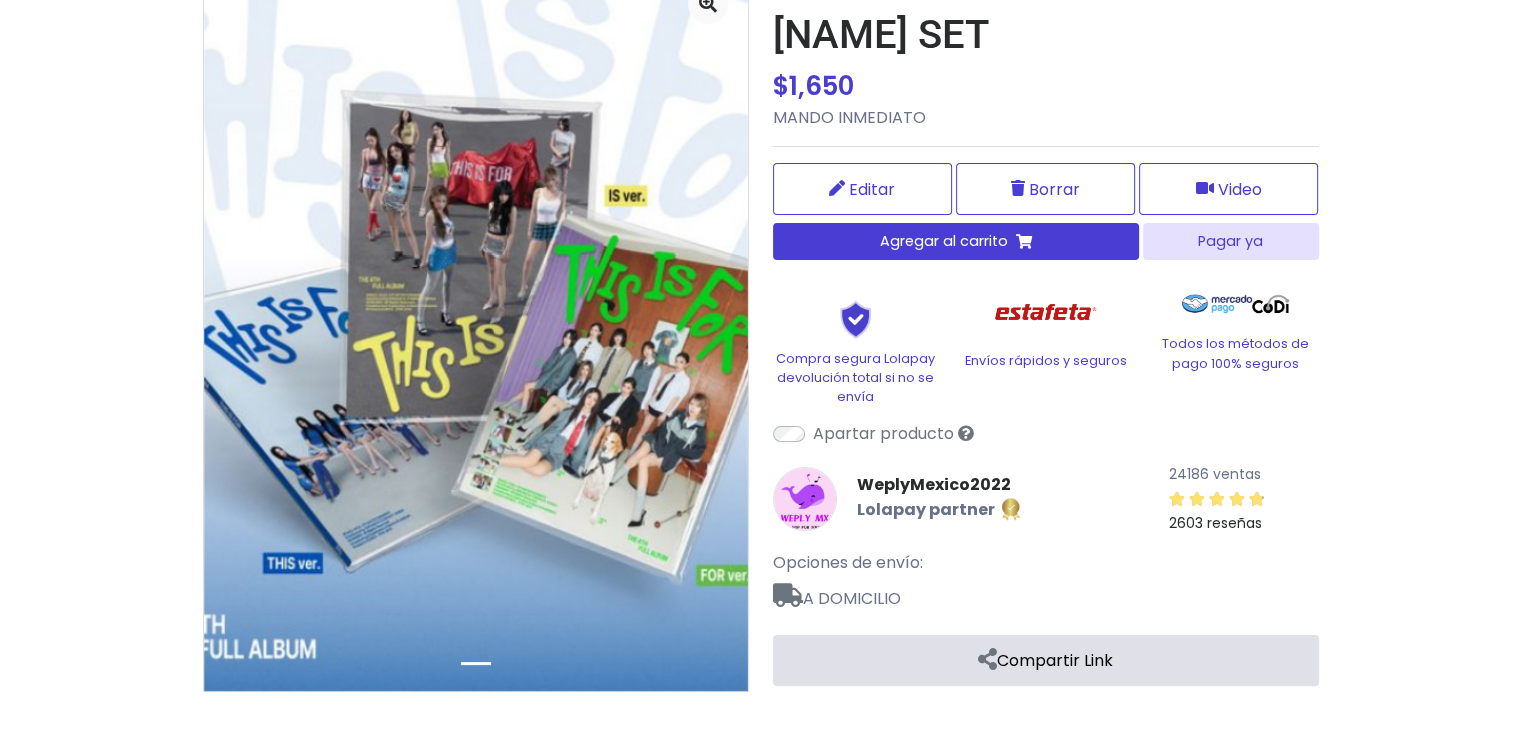 click on "Compartir Link" at bounding box center [1046, 660] 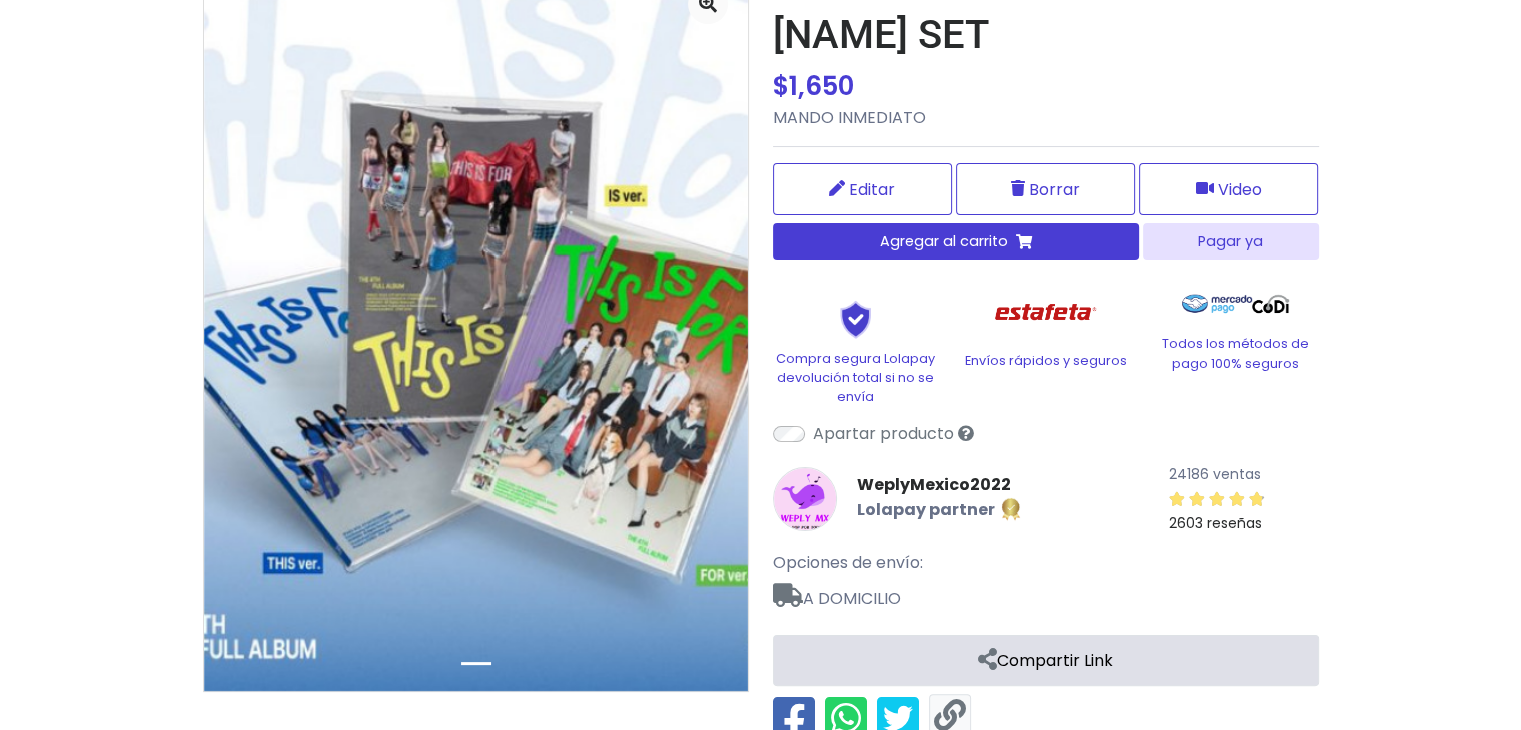 click at bounding box center [950, 716] 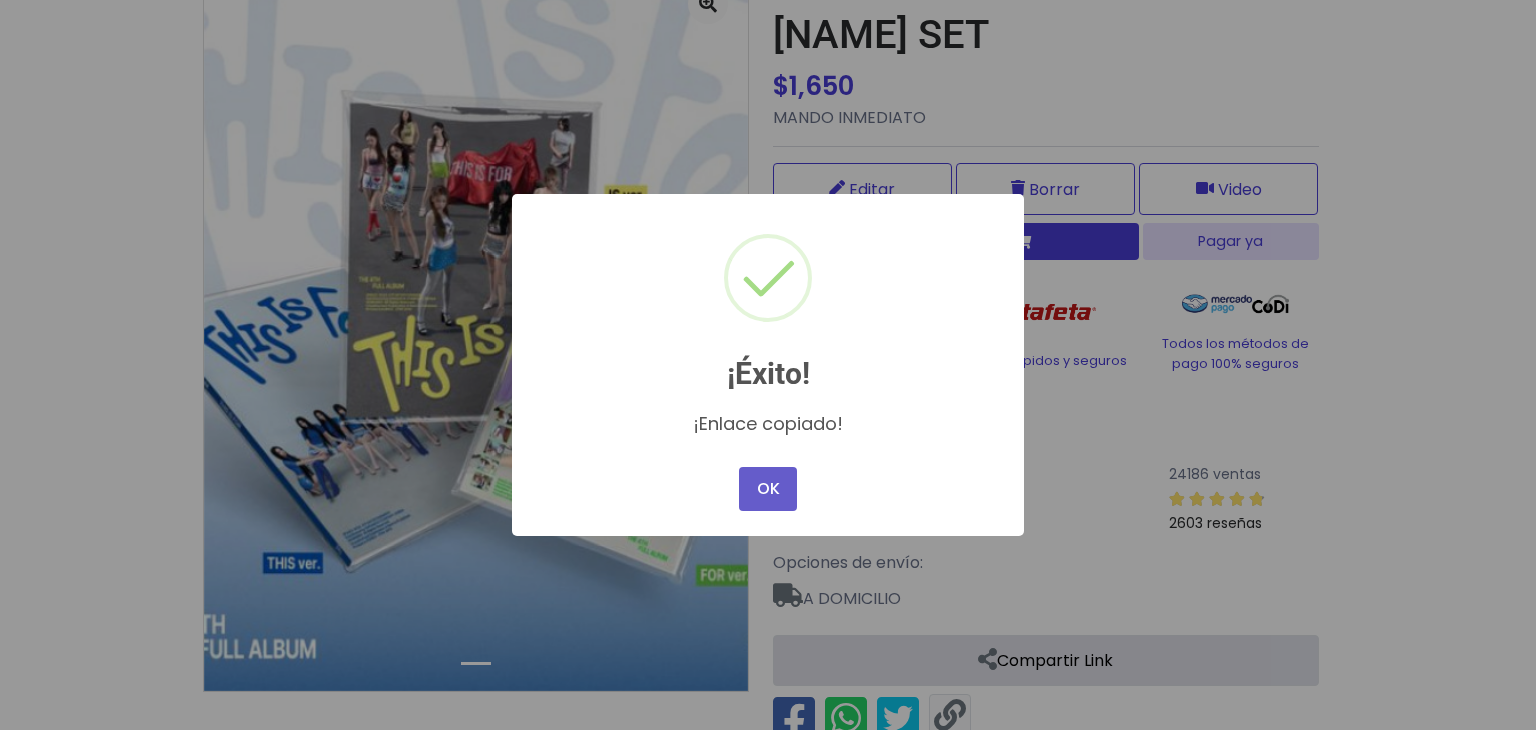 click on "OK" at bounding box center (768, 489) 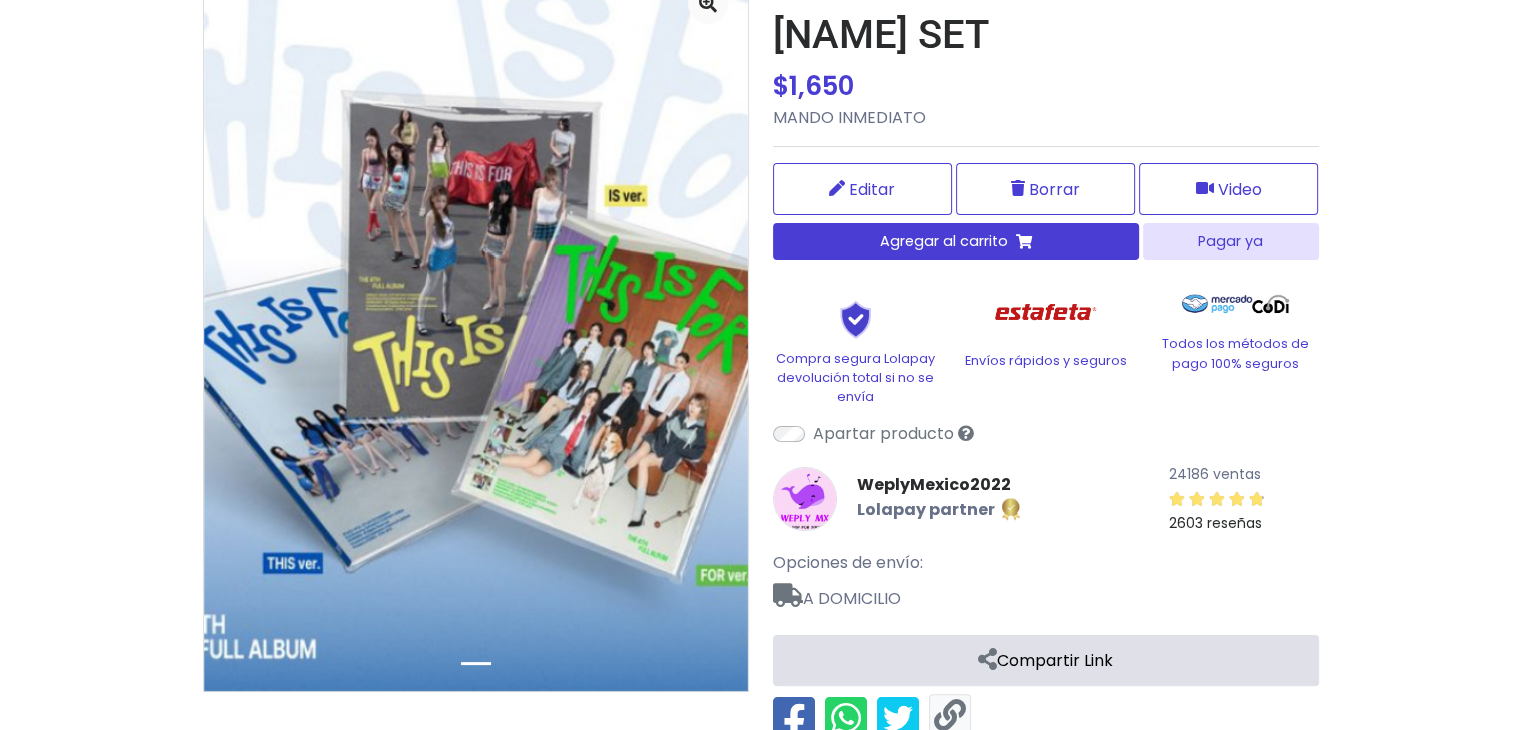 scroll, scrollTop: 267, scrollLeft: 0, axis: vertical 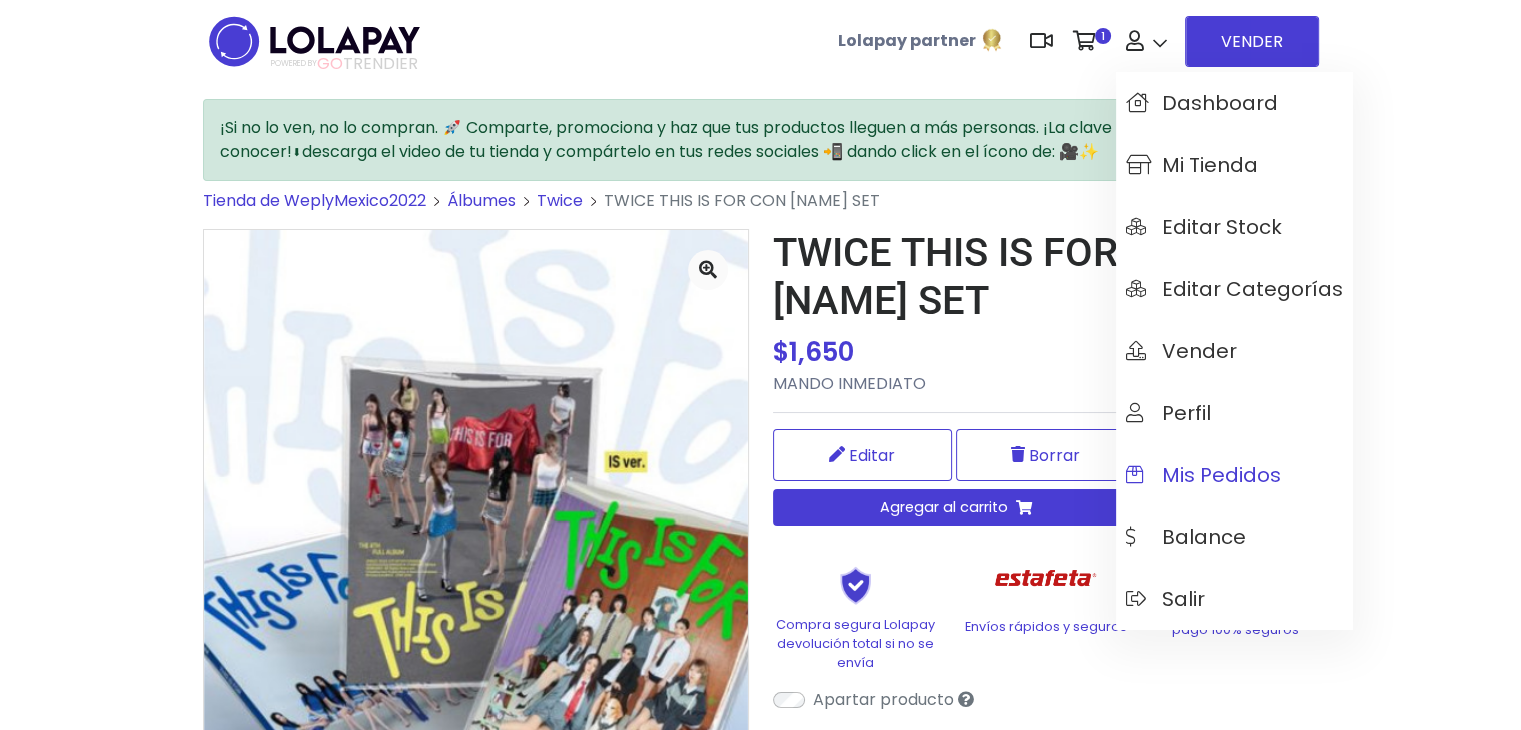 click on "Mis pedidos" at bounding box center (1203, 475) 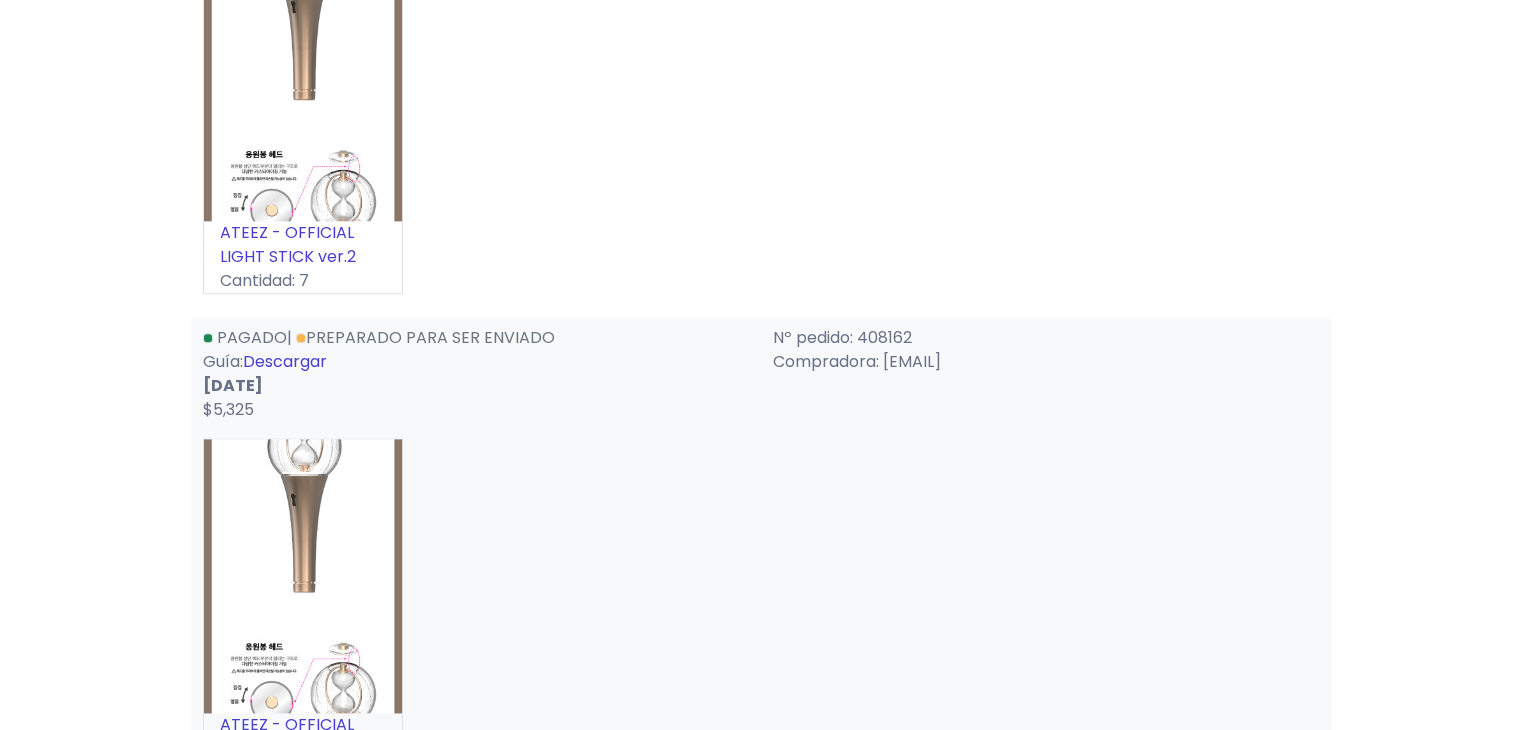 scroll, scrollTop: 2466, scrollLeft: 0, axis: vertical 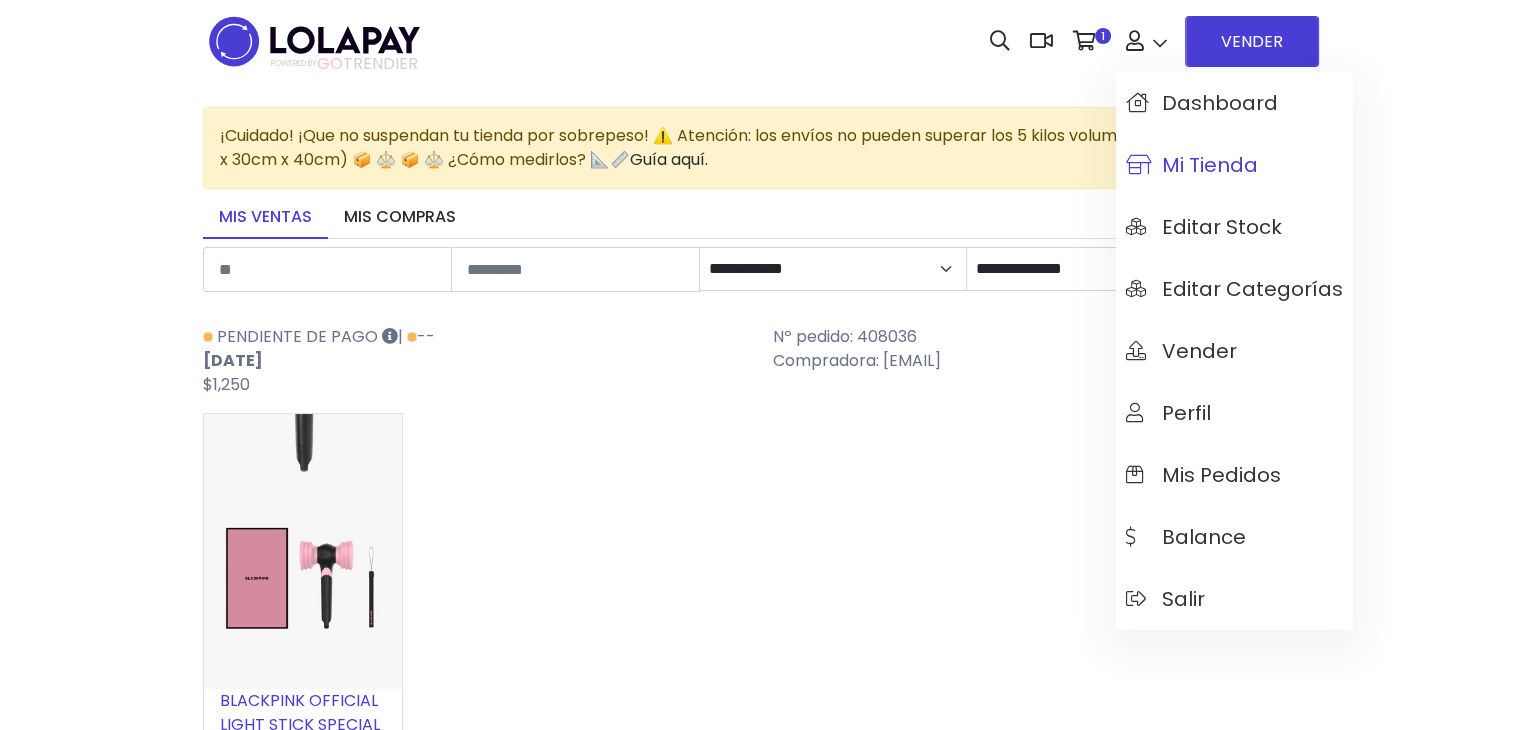 click on "Mi tienda" at bounding box center [1192, 165] 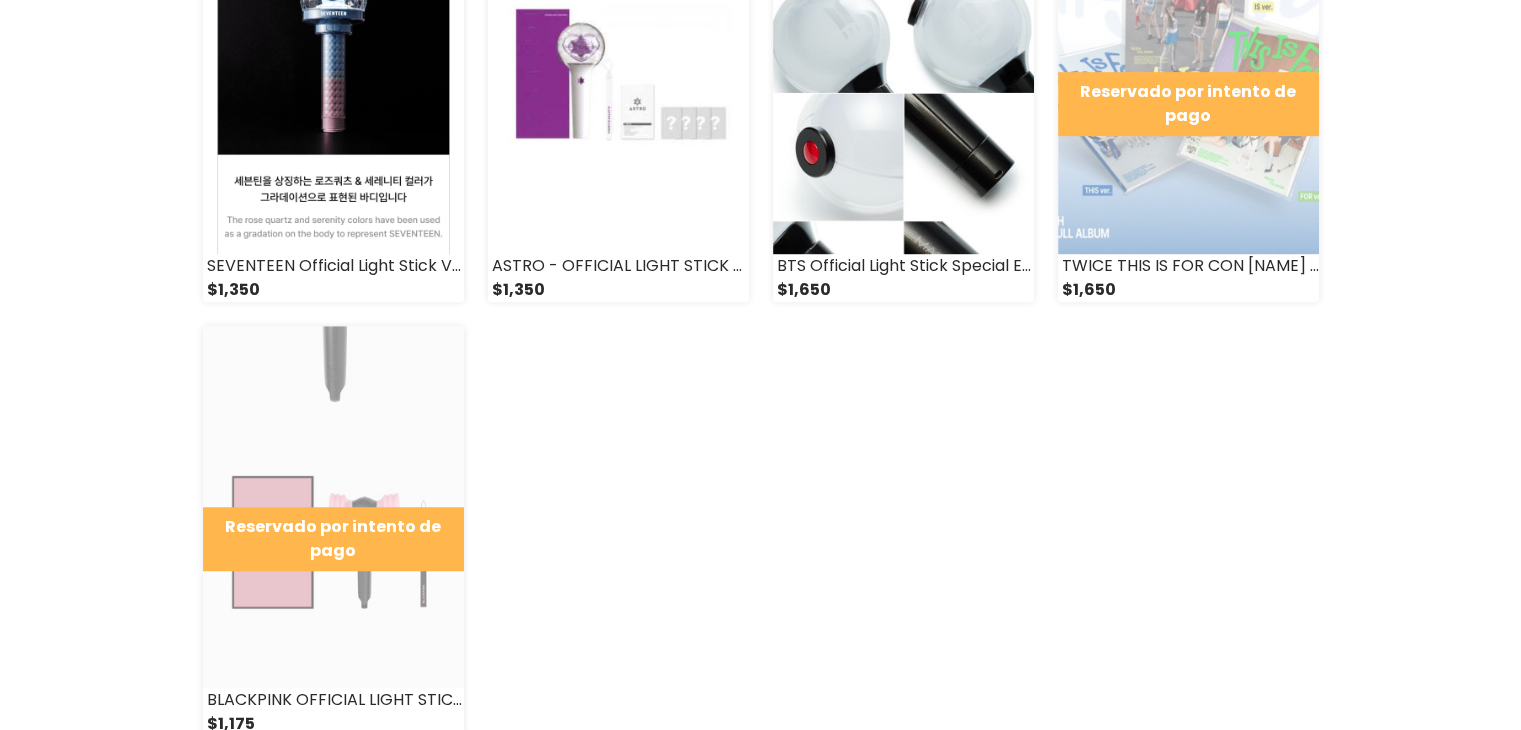 scroll, scrollTop: 1200, scrollLeft: 0, axis: vertical 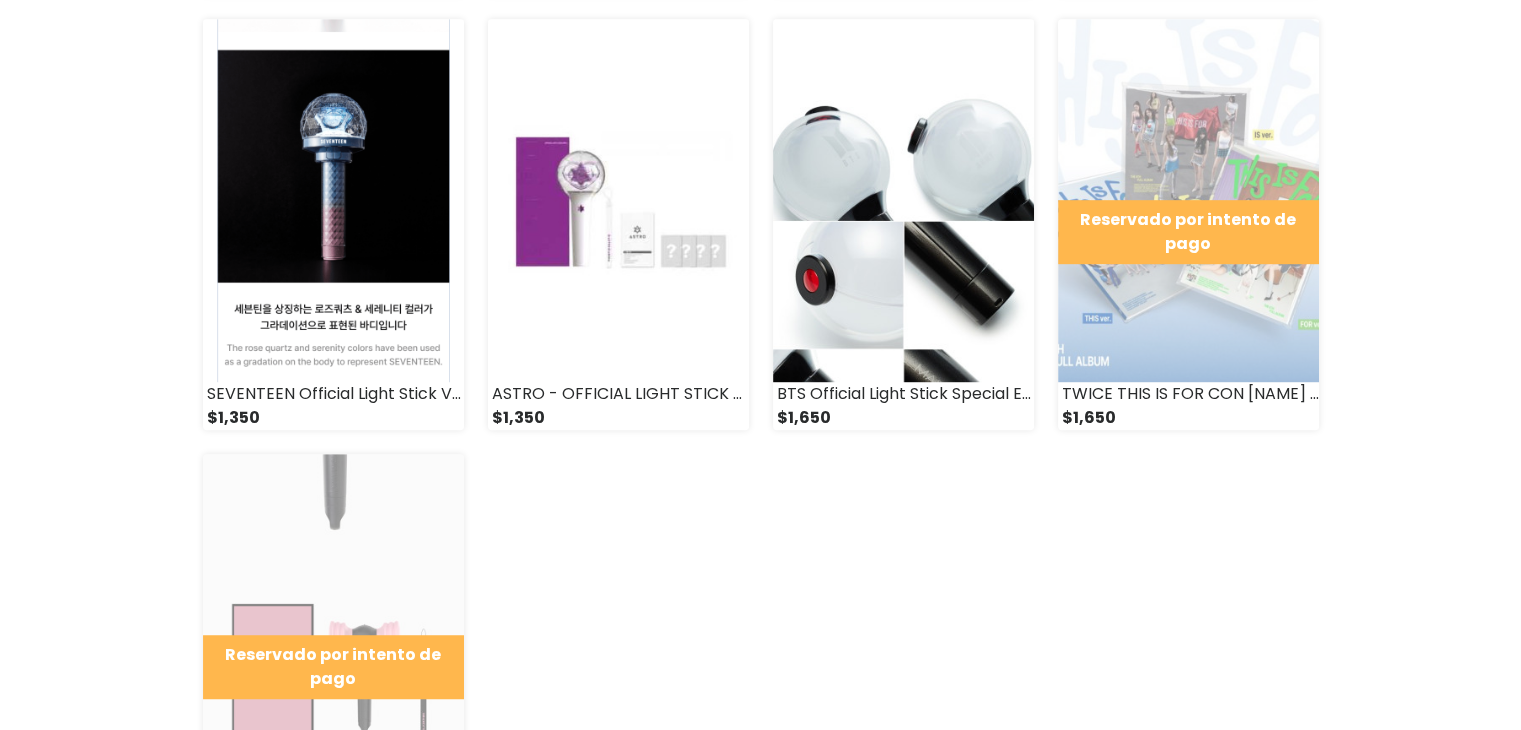 click on "WeplyMexico2022
24186 ventas
2603 reseñas" at bounding box center [760, -102] 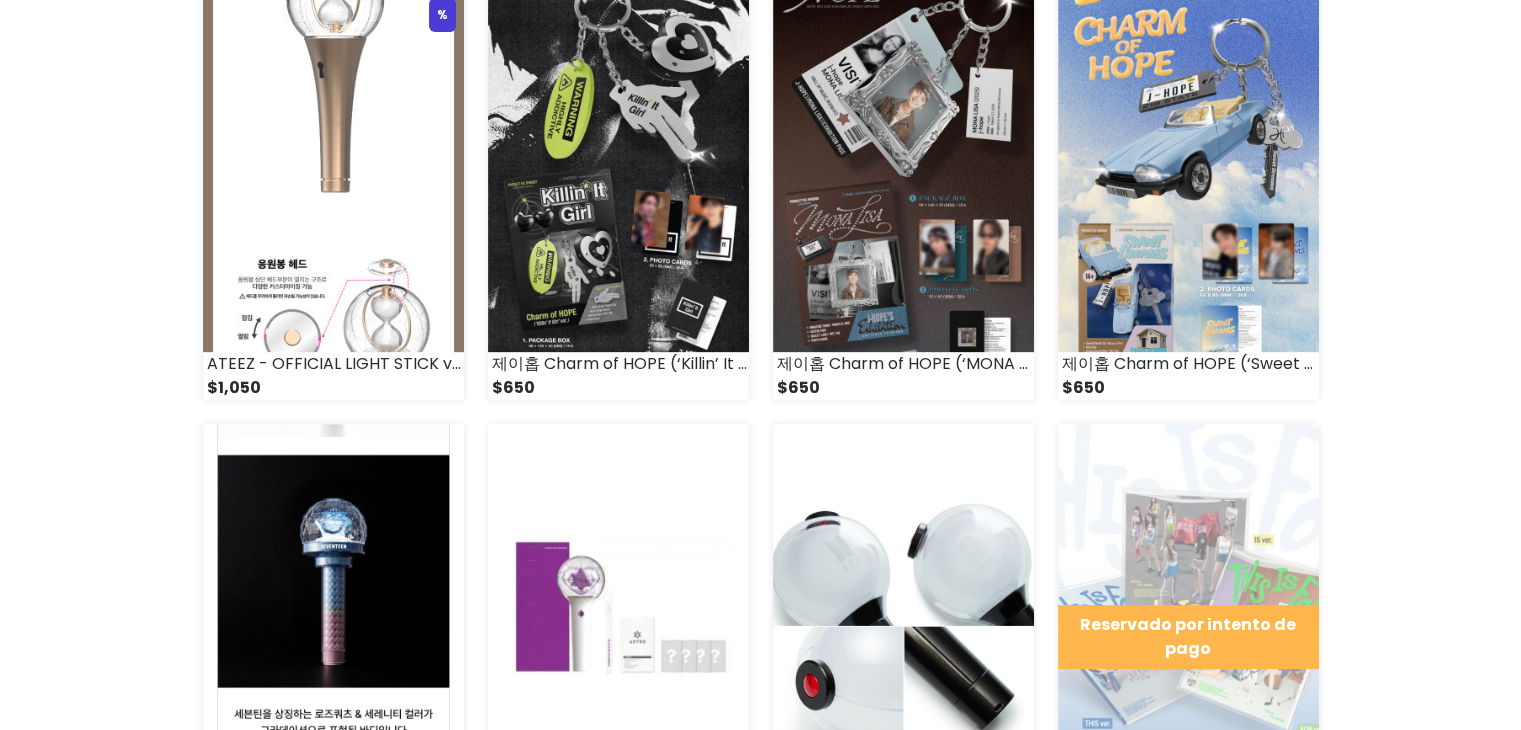 scroll, scrollTop: 733, scrollLeft: 0, axis: vertical 